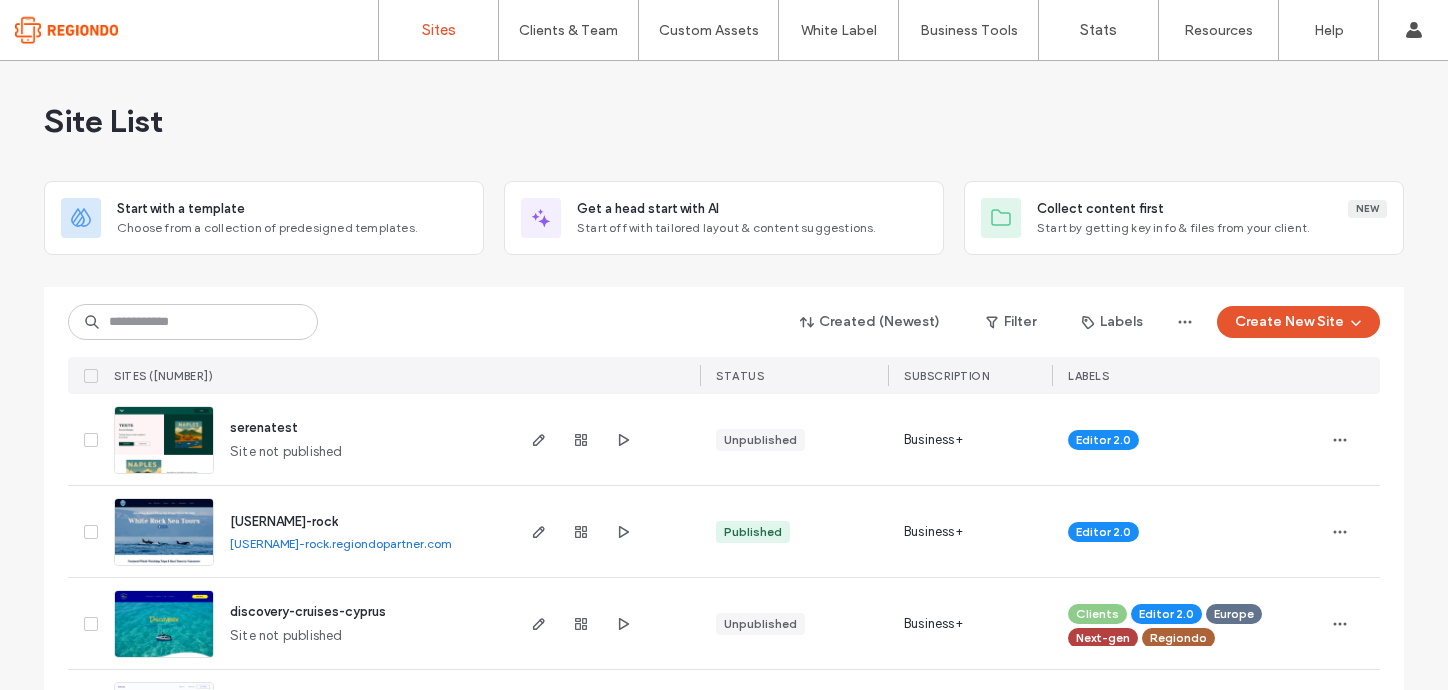 scroll, scrollTop: 0, scrollLeft: 0, axis: both 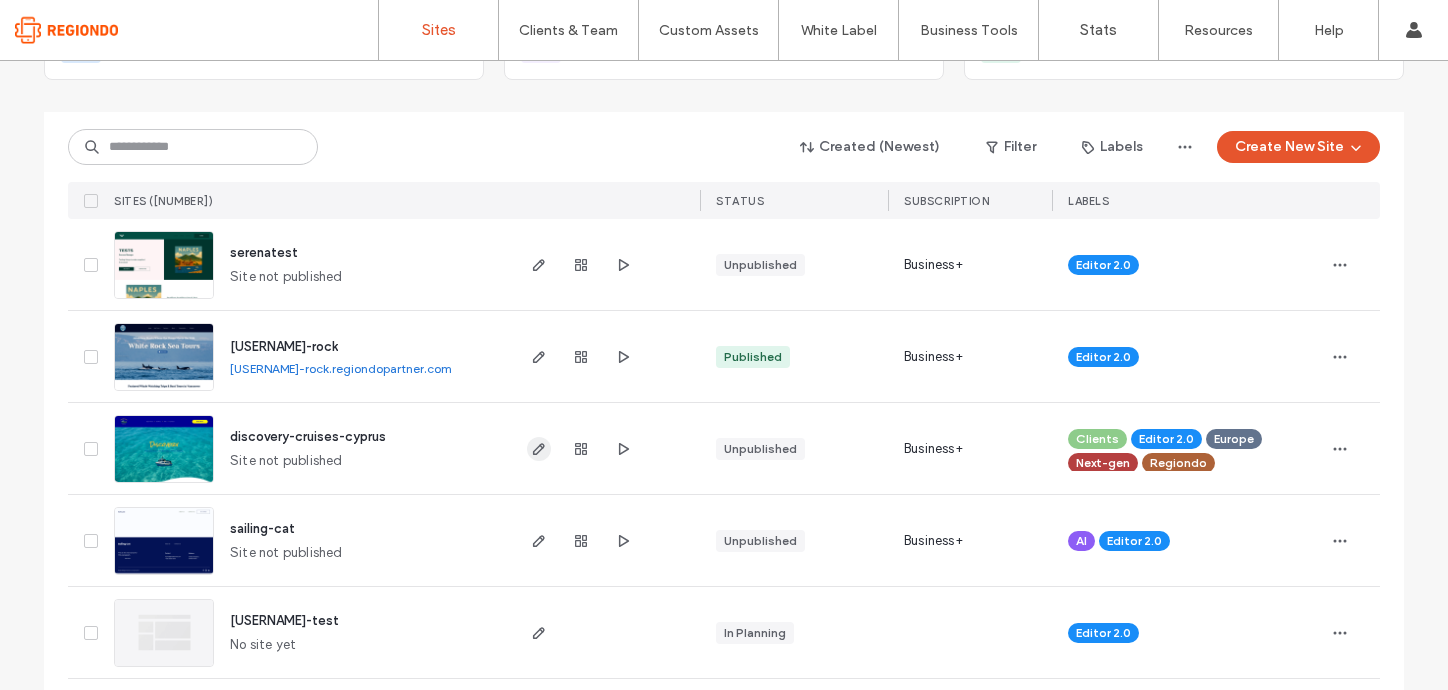 click 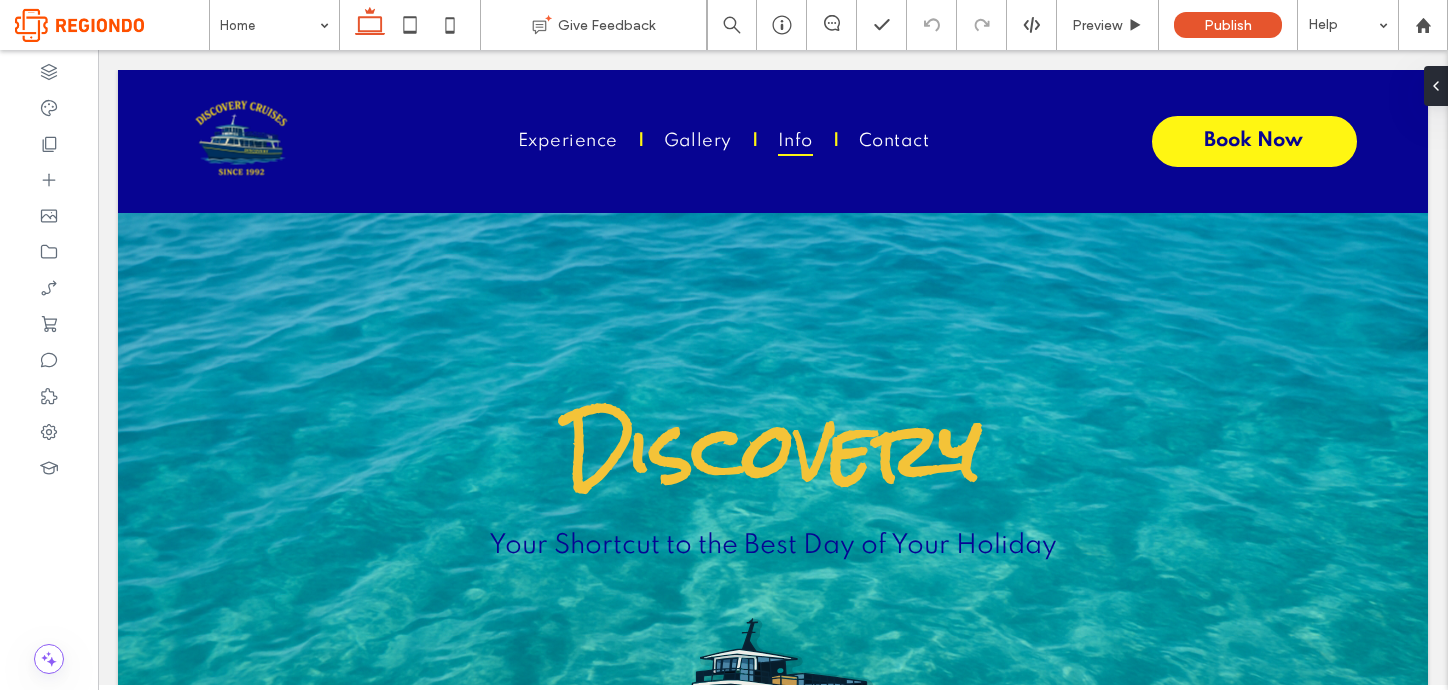 scroll, scrollTop: 3960, scrollLeft: 0, axis: vertical 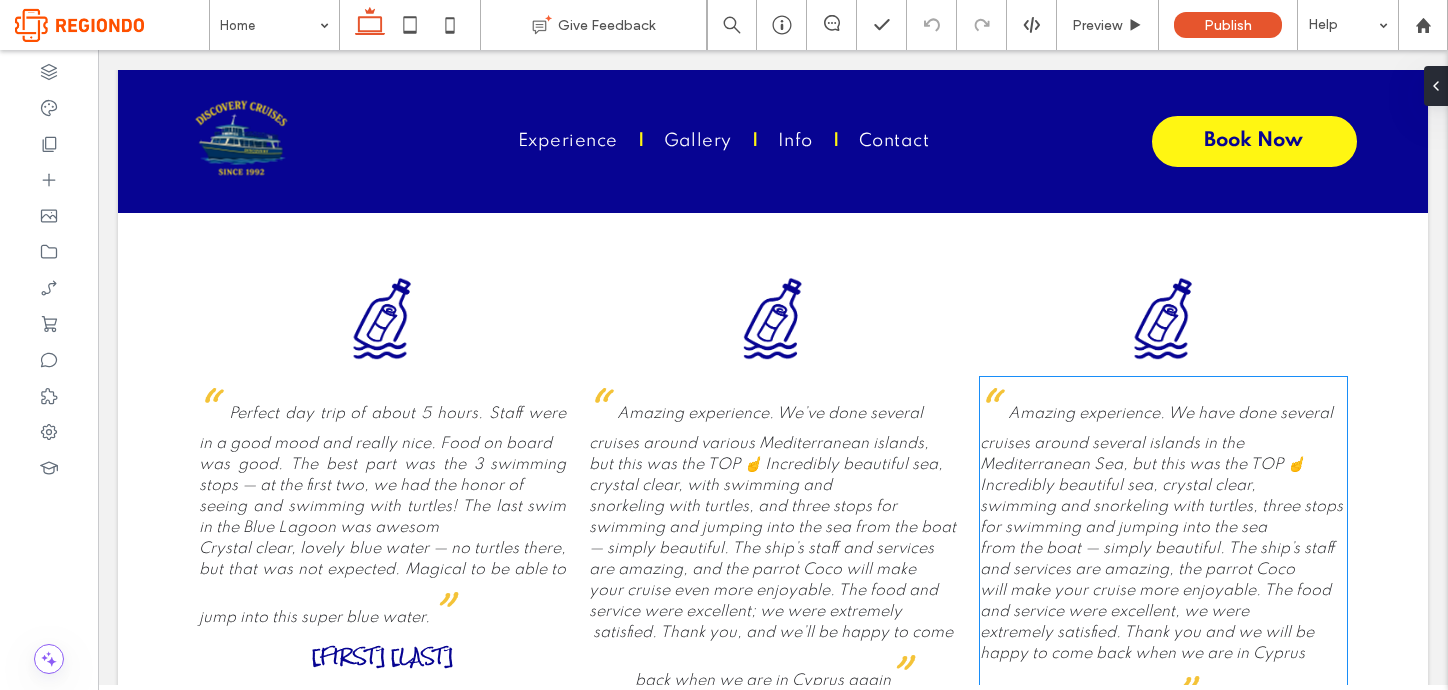 click on "Mediterranean Sea, but this was the TOP ☝️ Incredibly beautiful sea, crystal clear," at bounding box center (1163, 476) 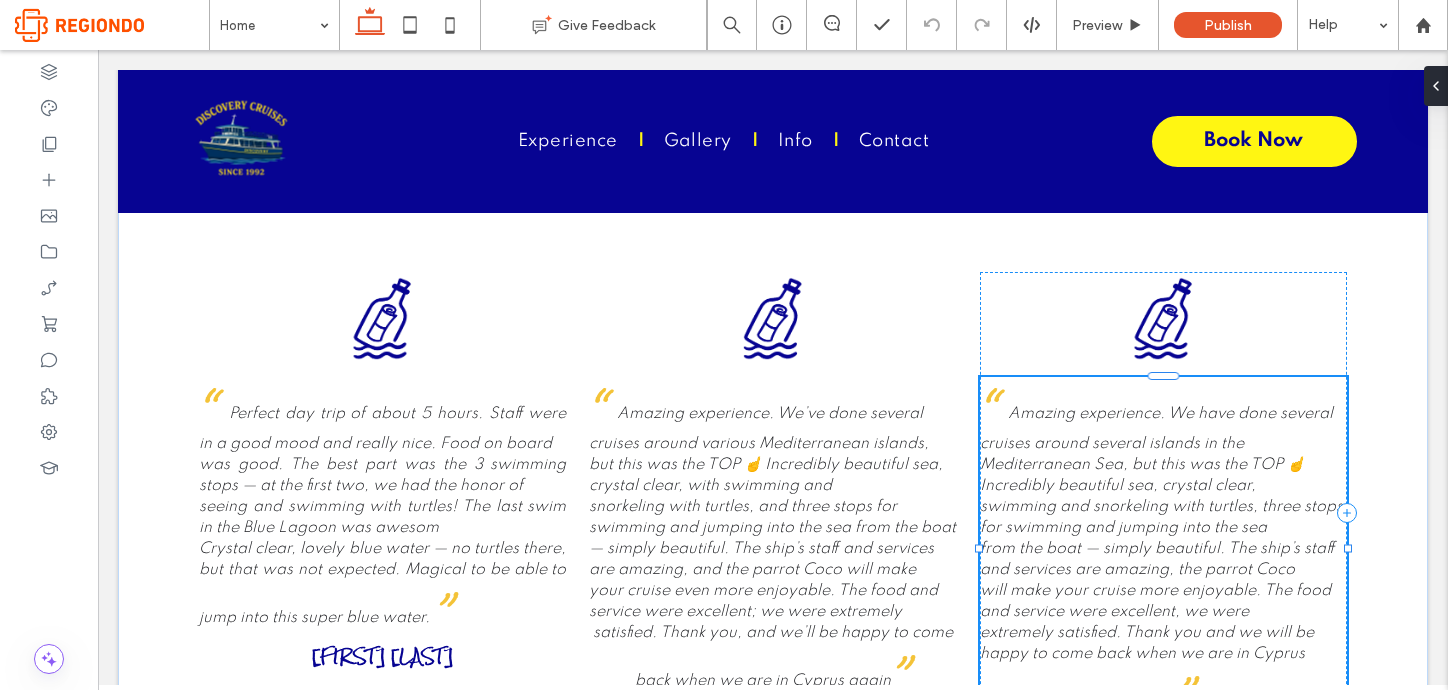 click on "“
Amazing experience. We have done several cruises around several islands in the Mediterranean Sea, but this was the TOP ☝️ Incredibly beautiful sea, crystal clear, swimming and snorkeling with turtles, three stops for swimming and jumping into the sea from the boat — simply beautiful. The ship’s staff and services are amazing, the parrot Coco will make your cruise more enjoyable. The food and service were excellent, we were extremely satisfied. Thank you and we will be happy to come back when we are in Cyprus again ”" at bounding box center (1163, 548) 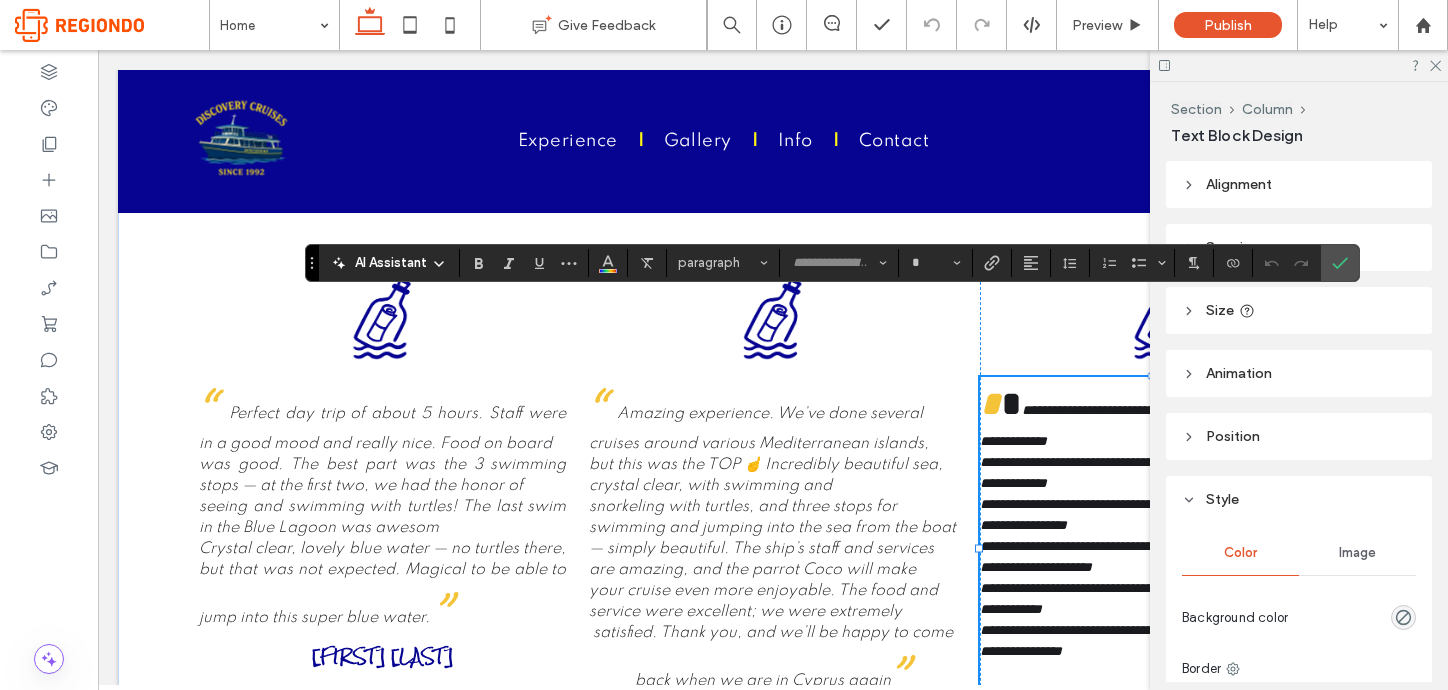 click on "**********" at bounding box center [1163, 473] 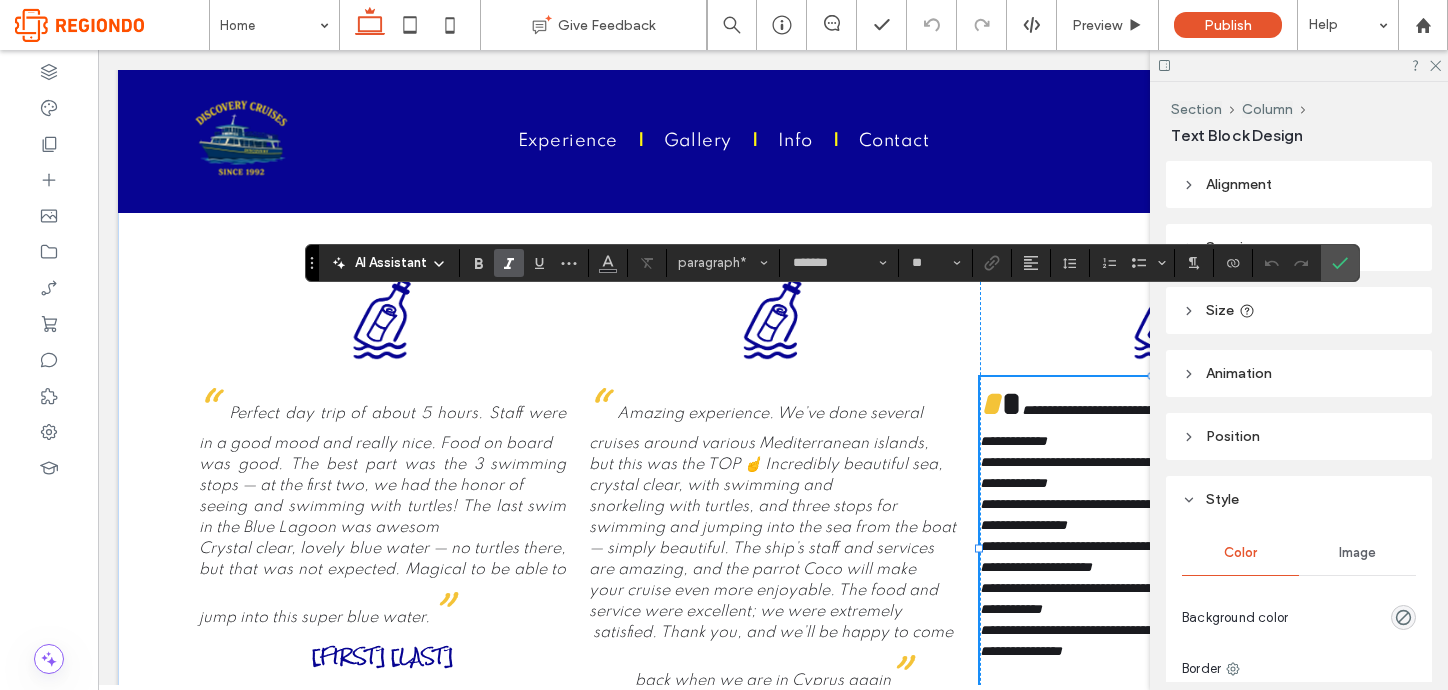 click on "**********" at bounding box center [1163, 473] 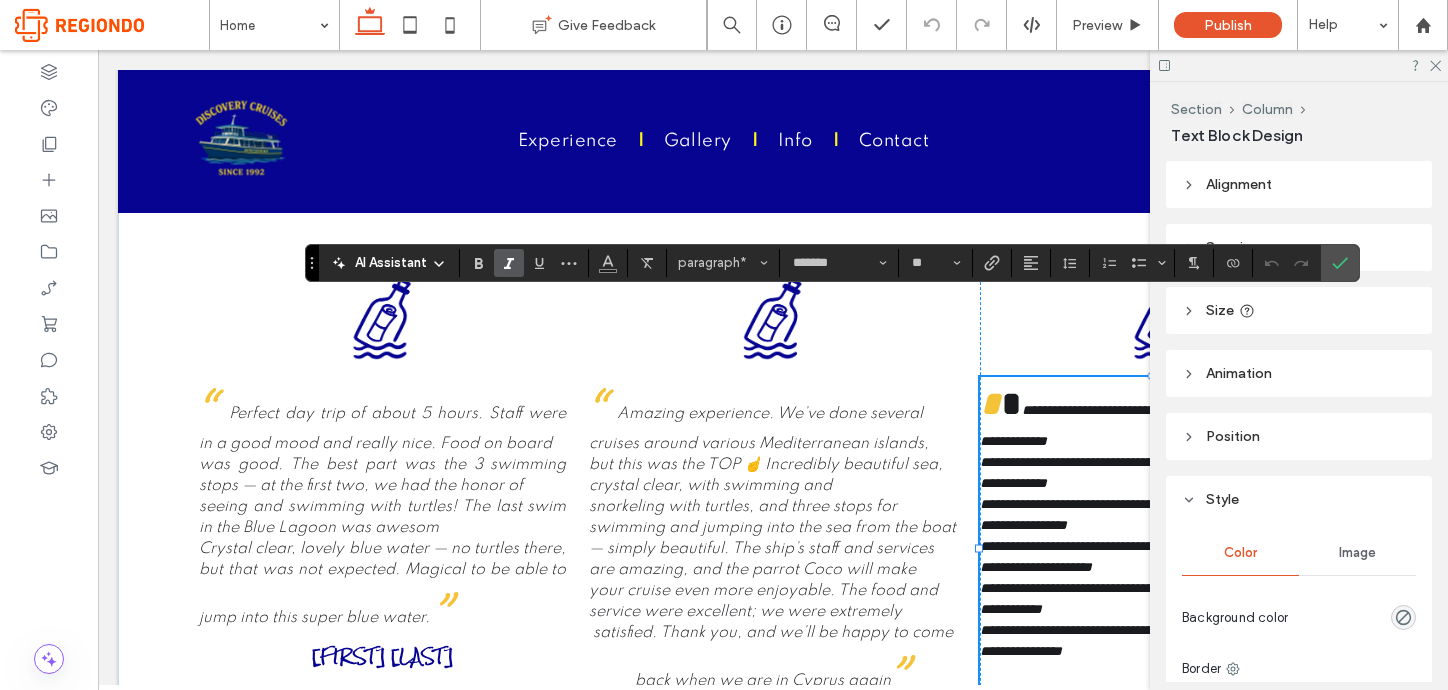 click at bounding box center (1011, 404) 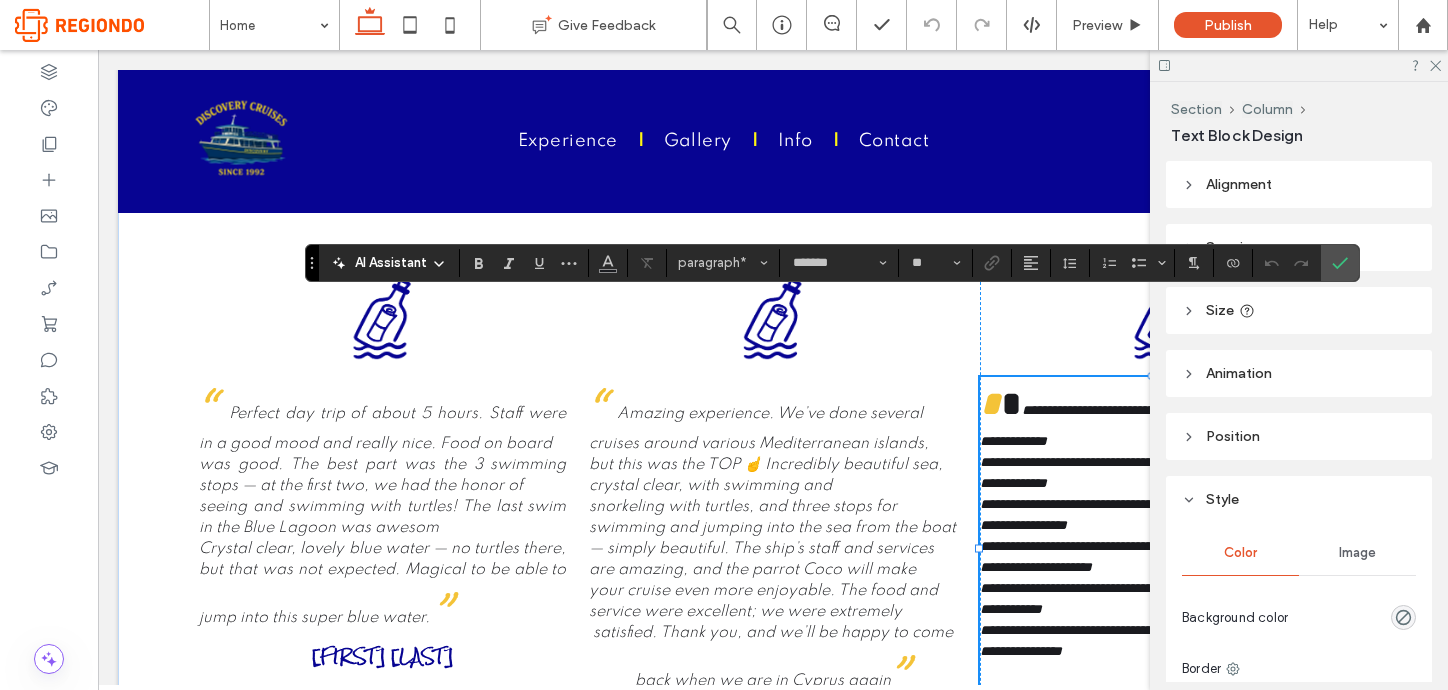 type on "**" 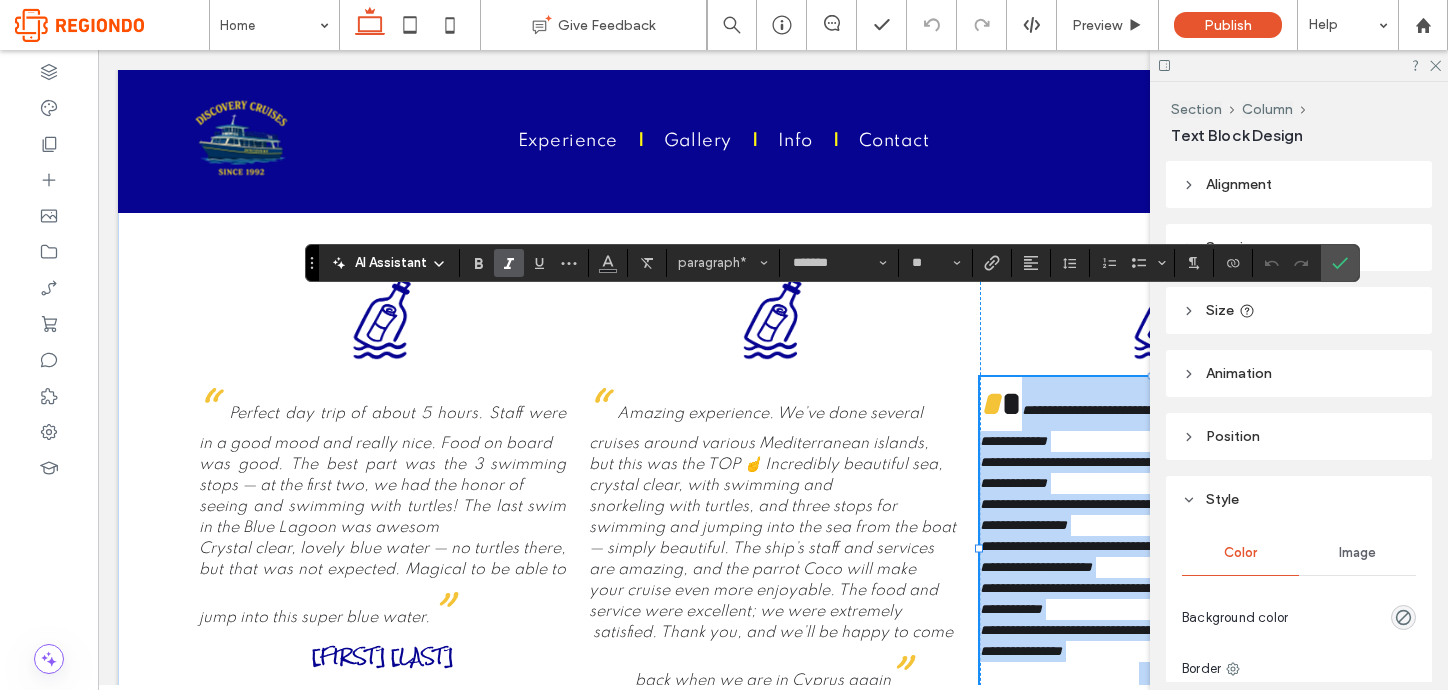type 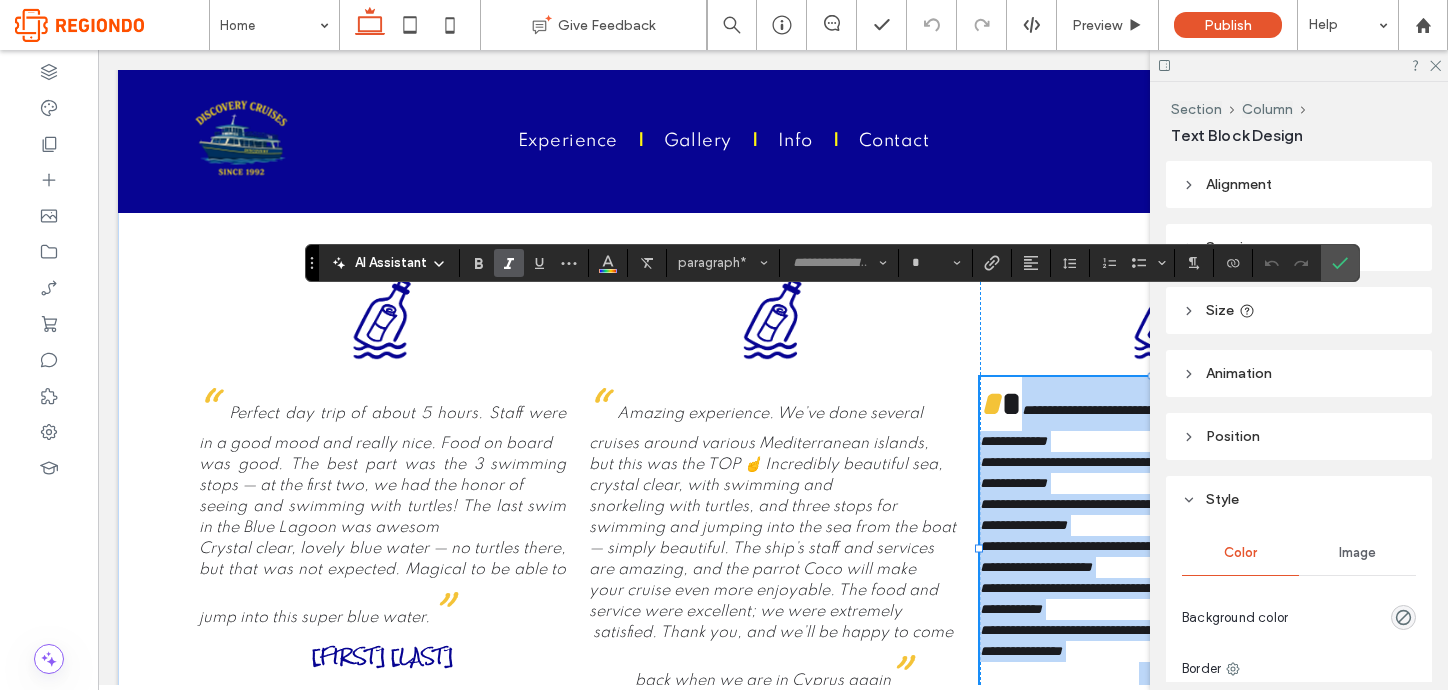 type on "*******" 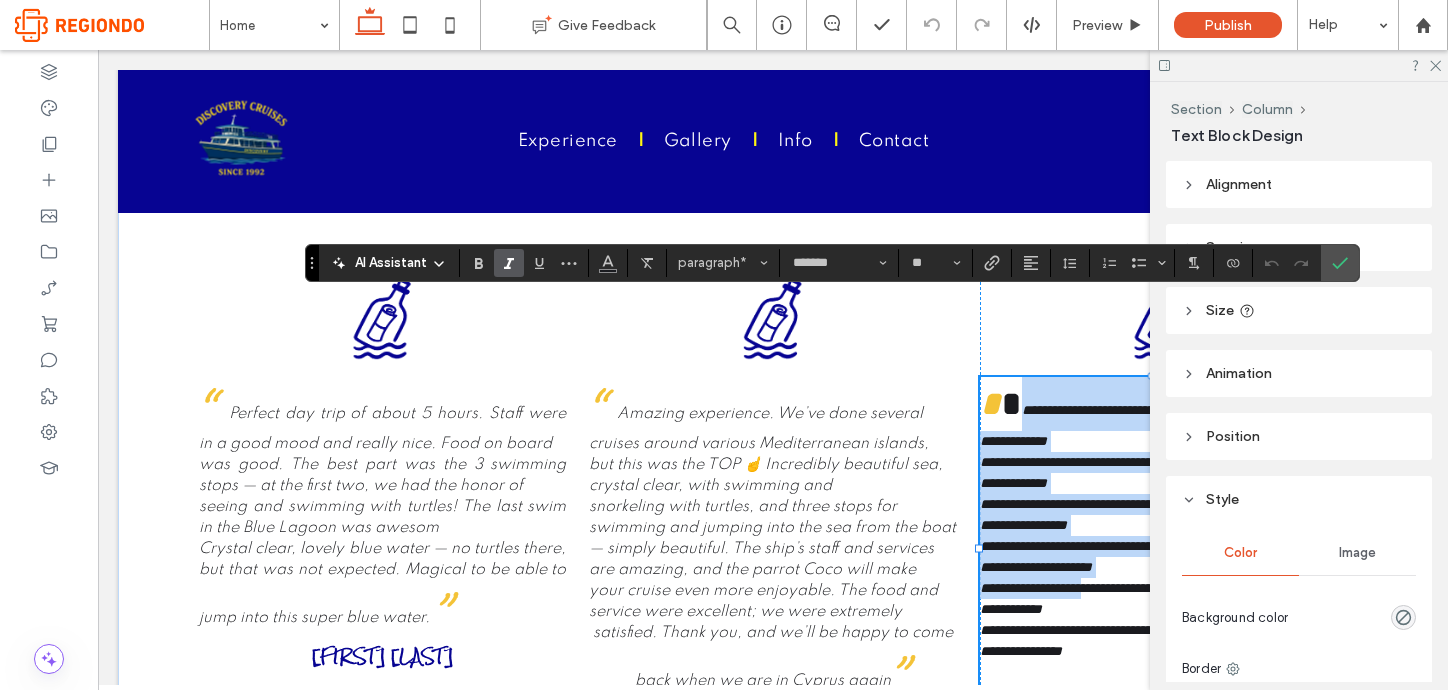 scroll, scrollTop: 10, scrollLeft: 0, axis: vertical 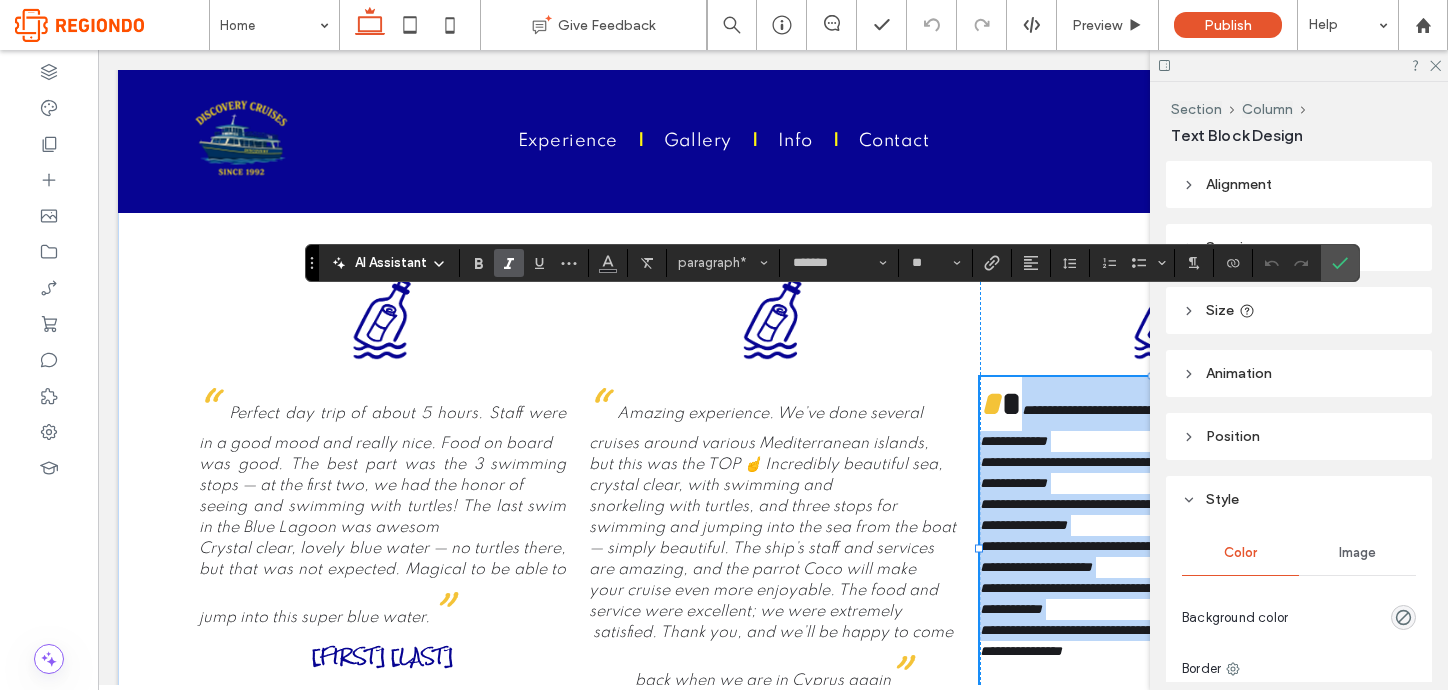 drag, startPoint x: 1007, startPoint y: 332, endPoint x: 1165, endPoint y: 558, distance: 275.7535 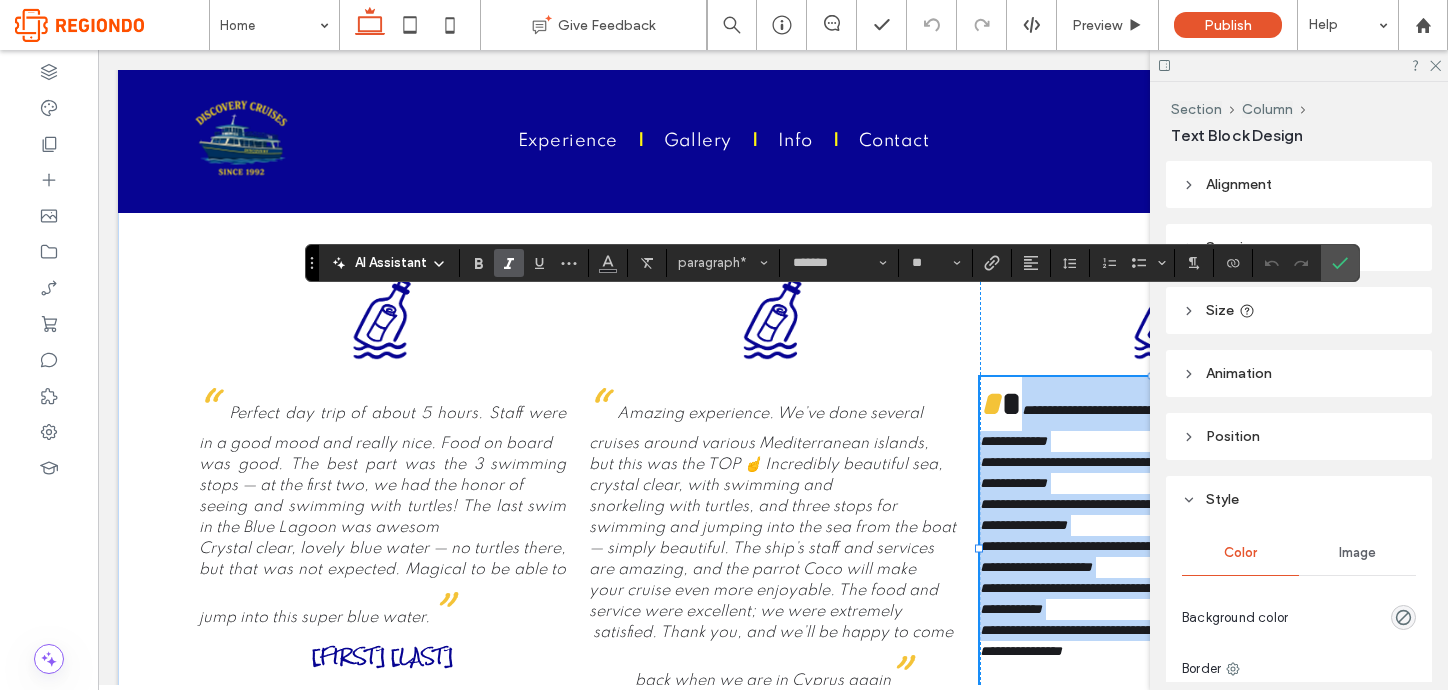 scroll, scrollTop: 0, scrollLeft: 0, axis: both 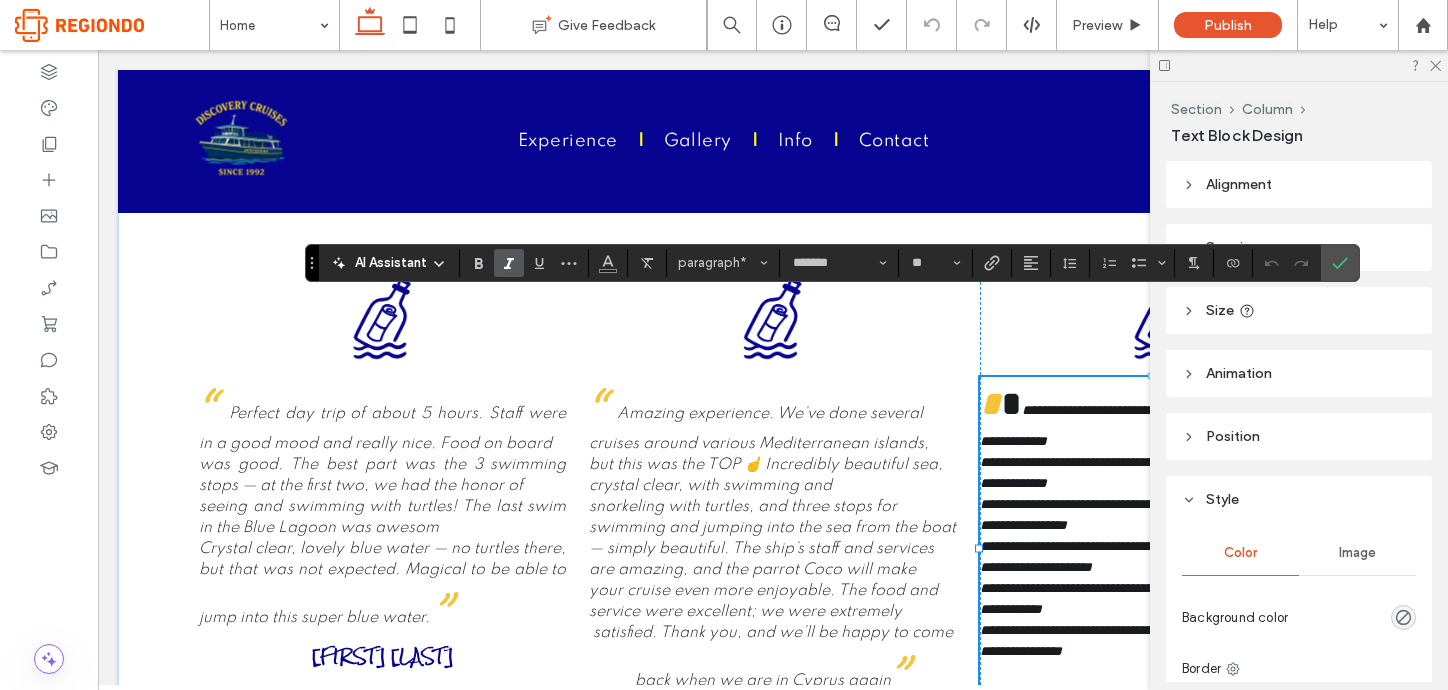 type on "**" 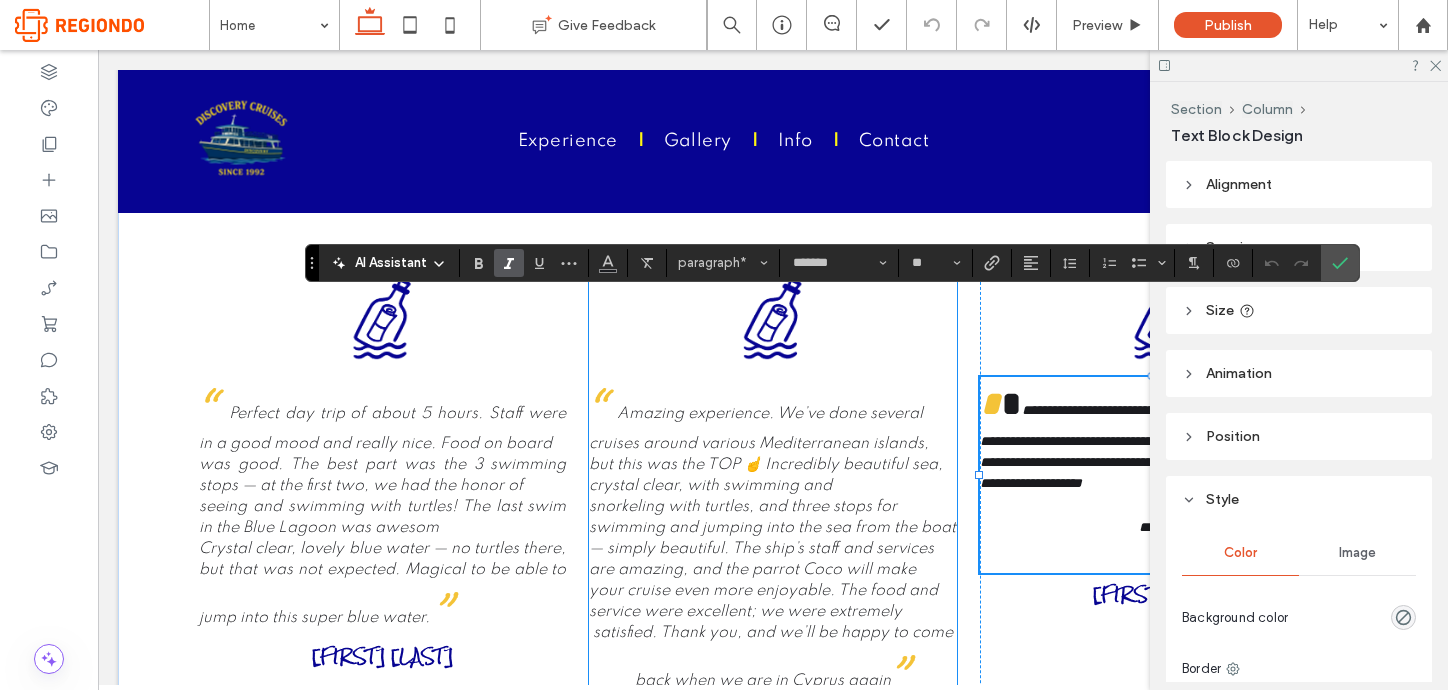 scroll, scrollTop: 10, scrollLeft: 0, axis: vertical 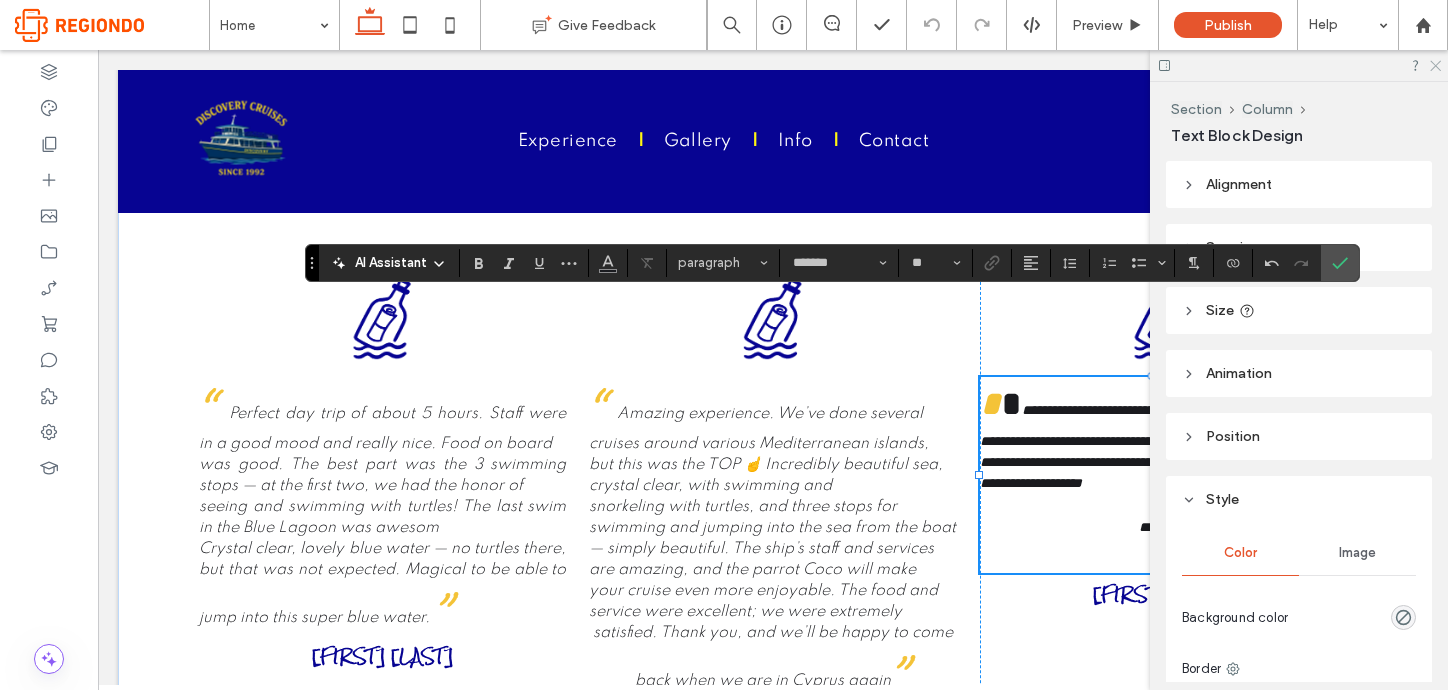 click 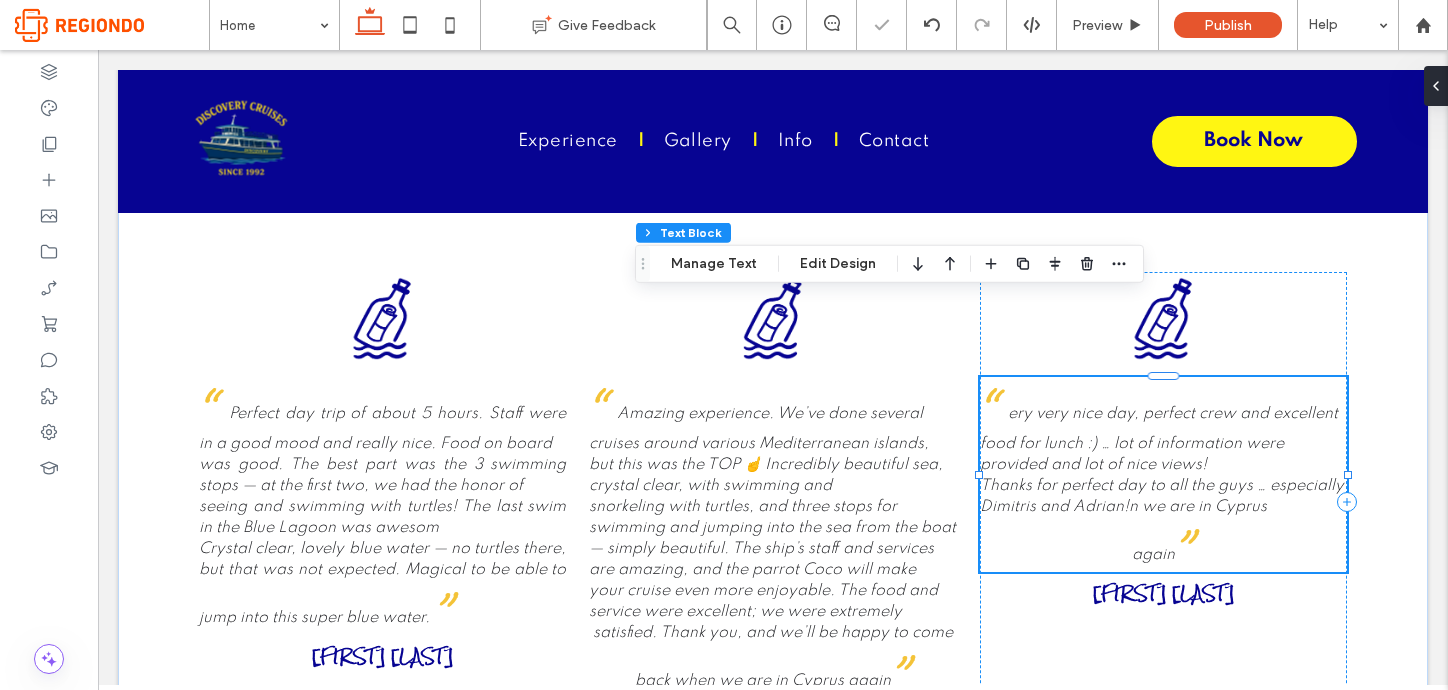 click on "Thanks for perfect day to all the guys … especially Dimitris and Adrian!n we are in Cyprus" at bounding box center (1162, 496) 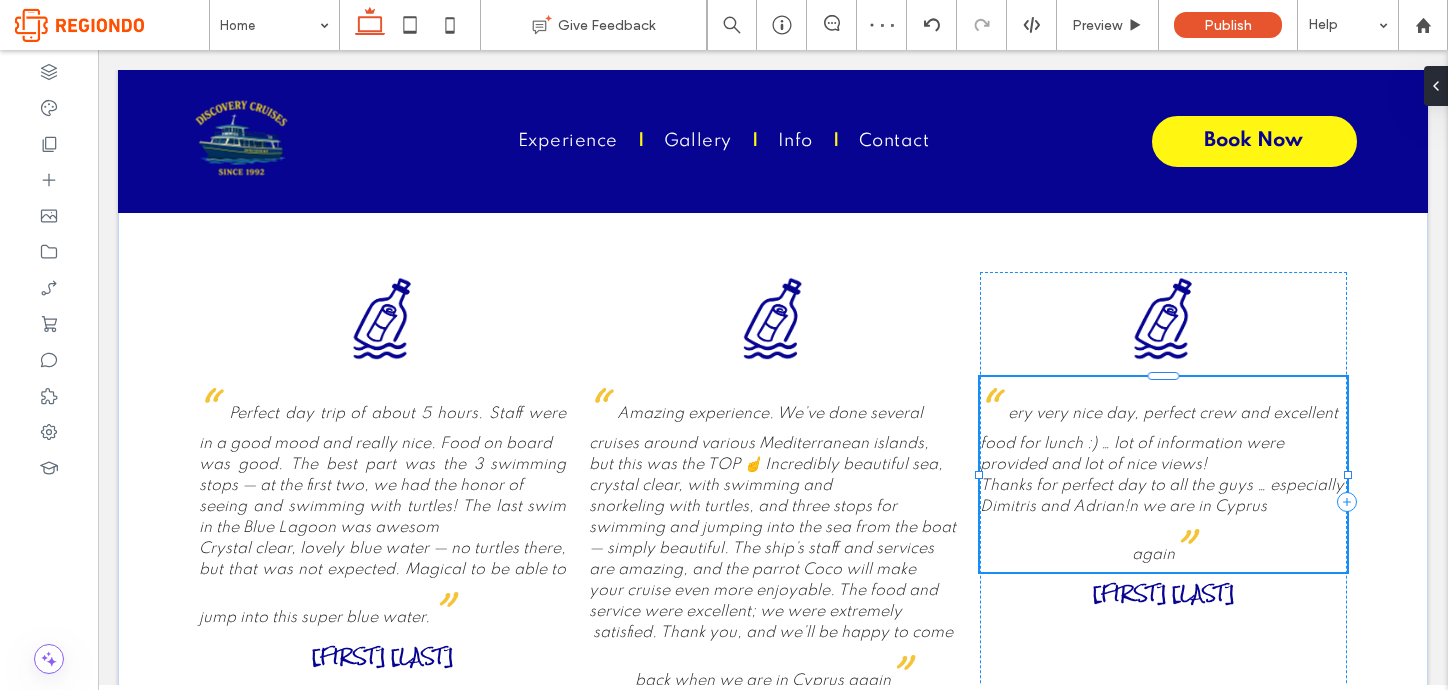type on "*******" 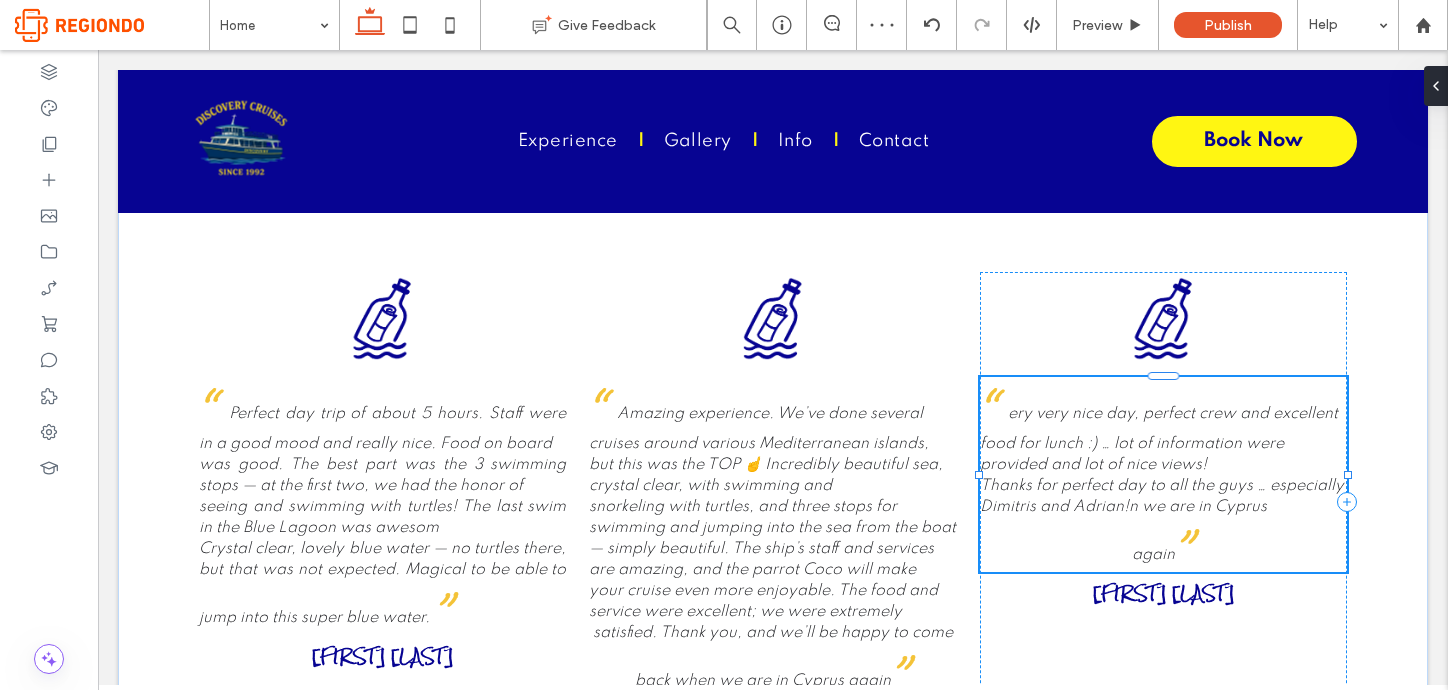 type on "**" 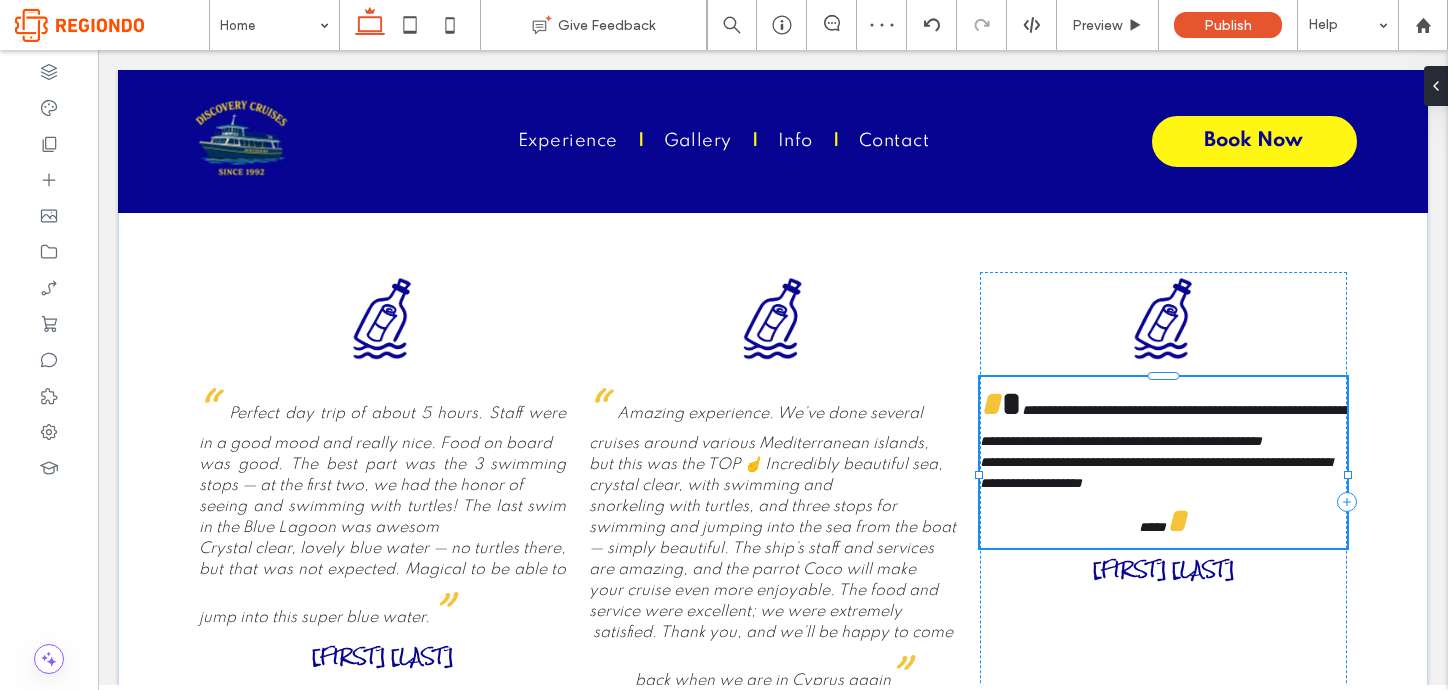 click on "**********" at bounding box center (1155, 472) 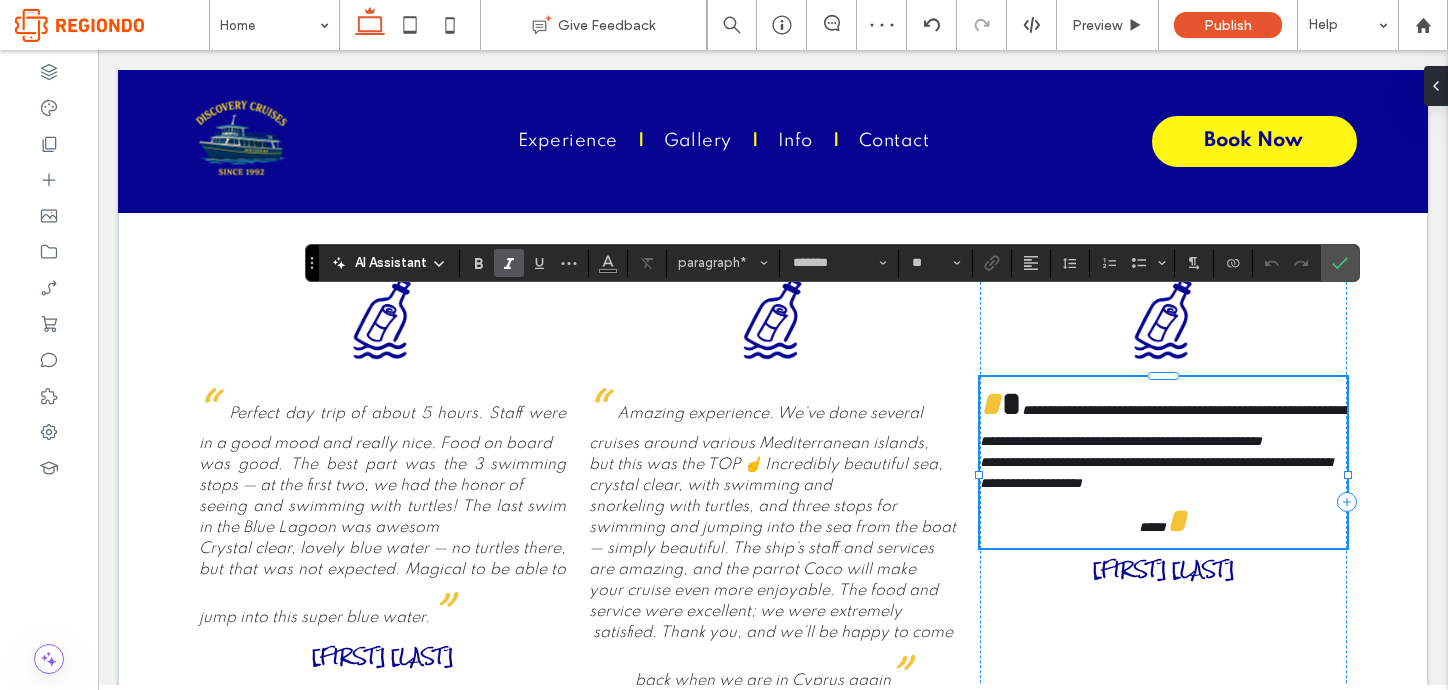 click on "**********" at bounding box center [1163, 473] 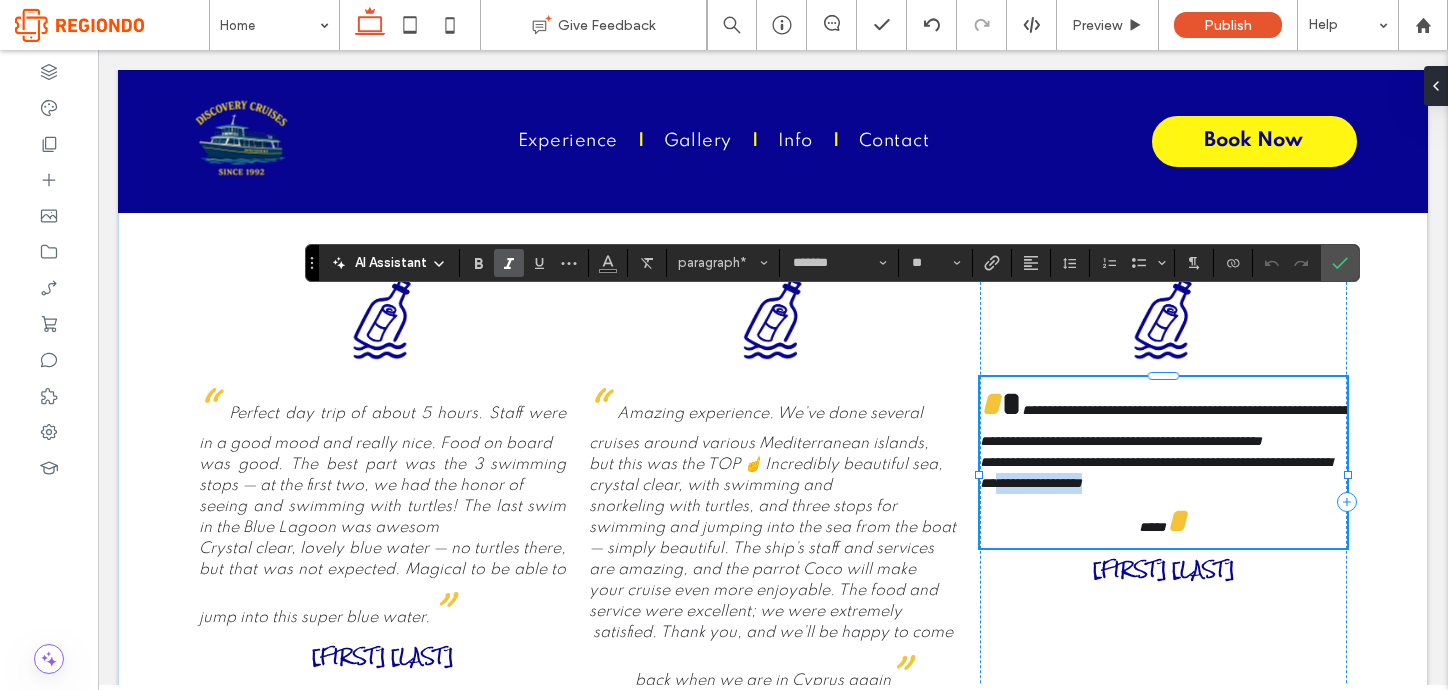 type 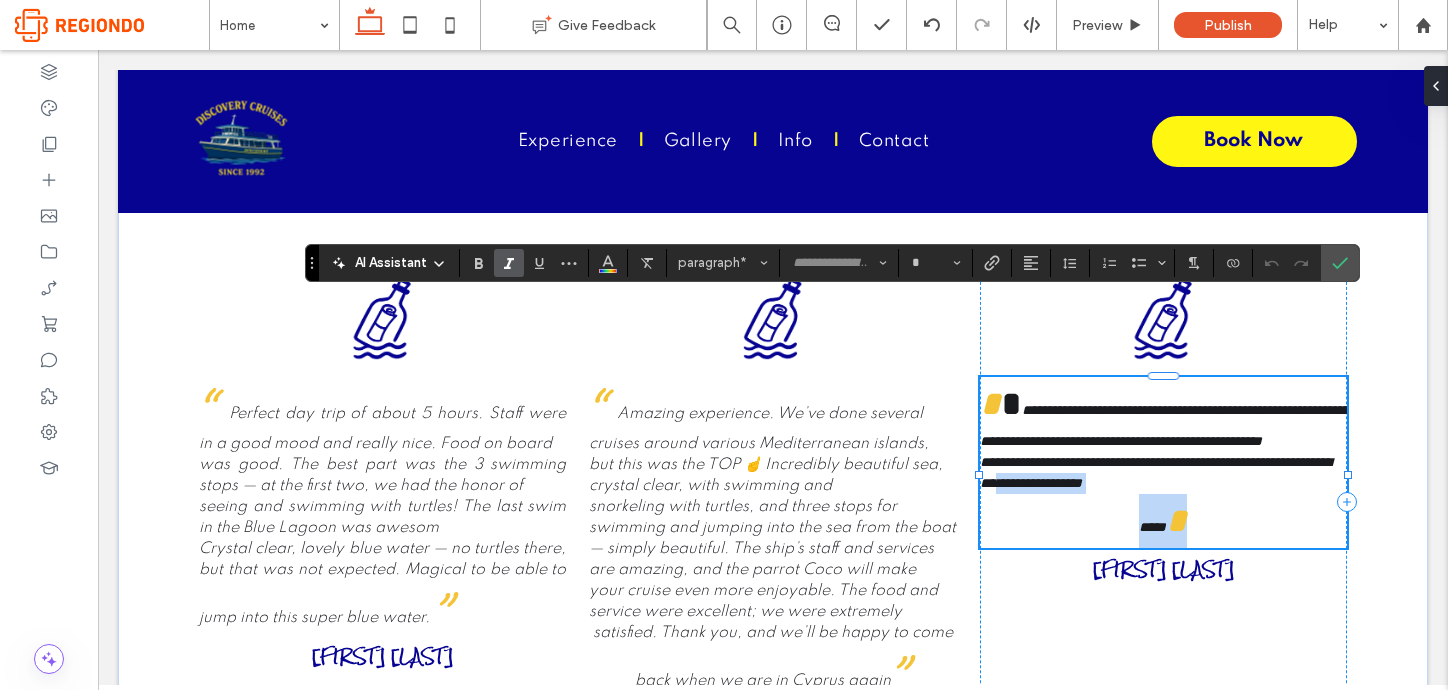 scroll, scrollTop: 15, scrollLeft: 0, axis: vertical 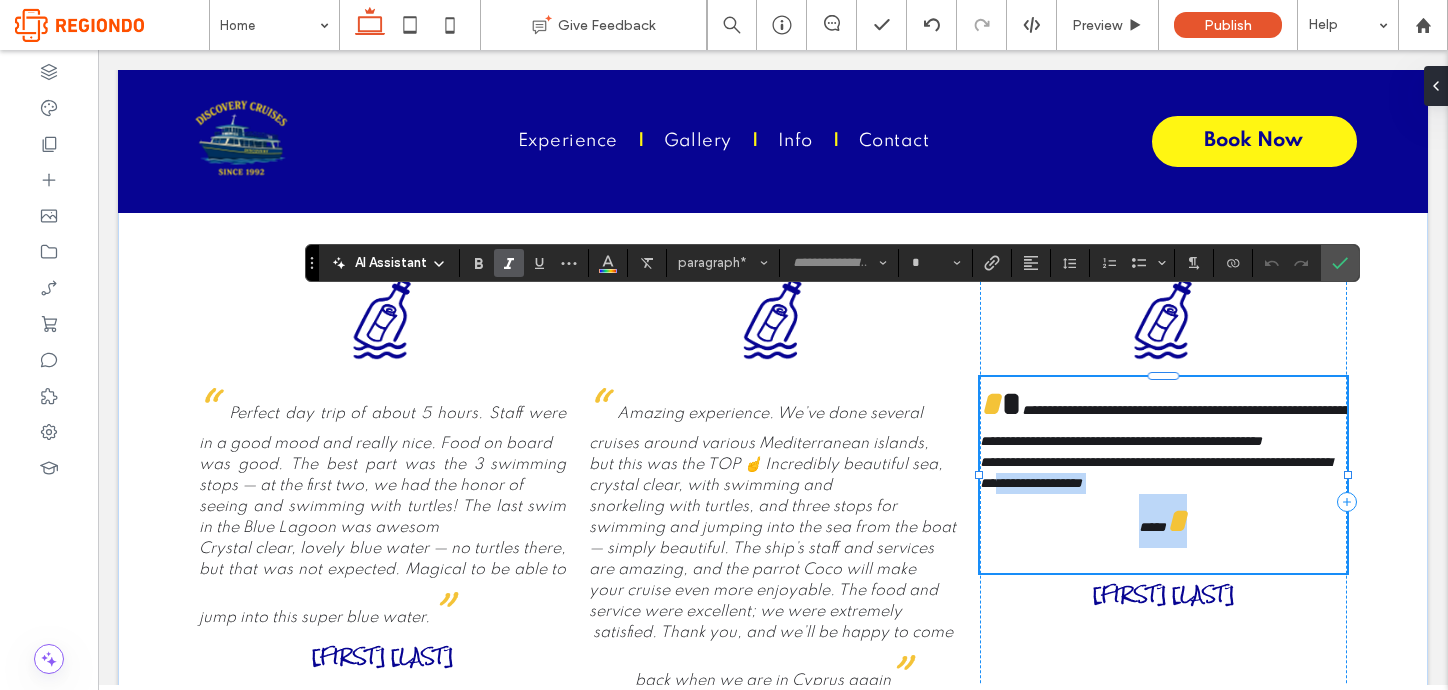 type on "*******" 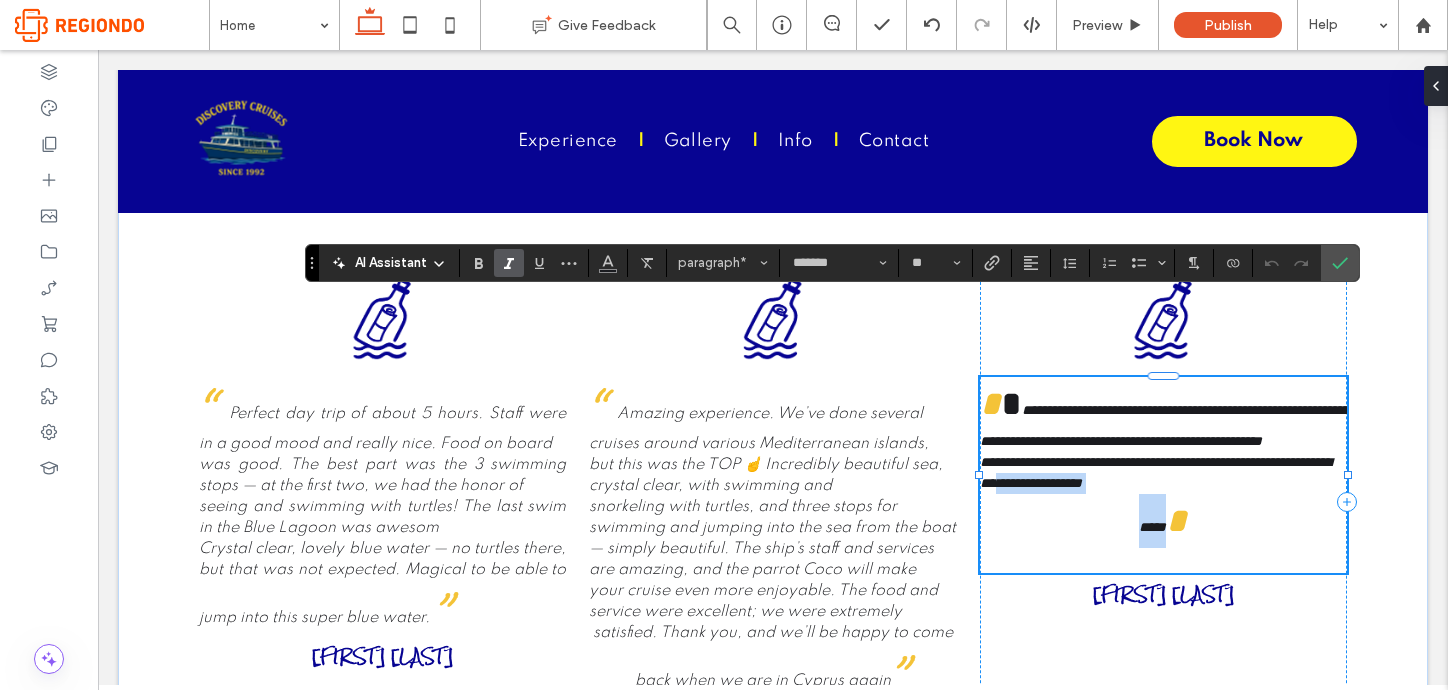 drag, startPoint x: 1131, startPoint y: 428, endPoint x: 1175, endPoint y: 455, distance: 51.62364 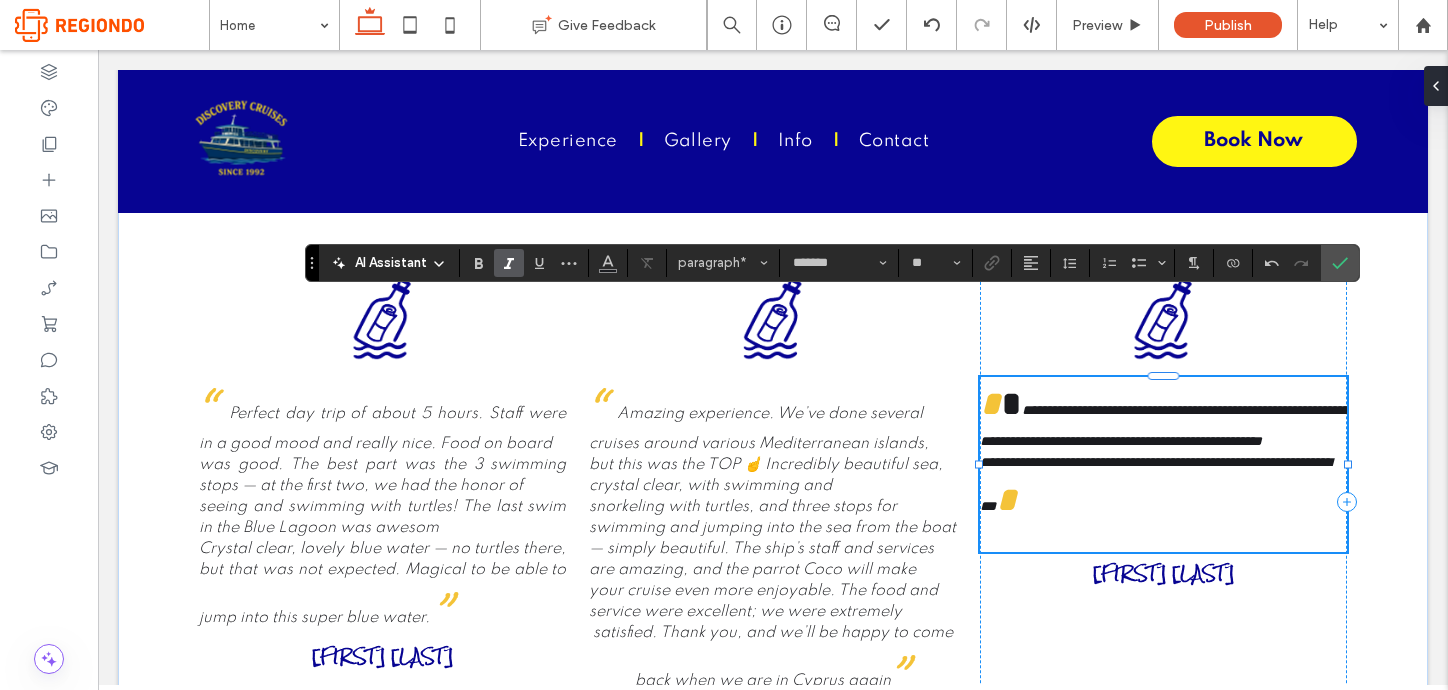 type 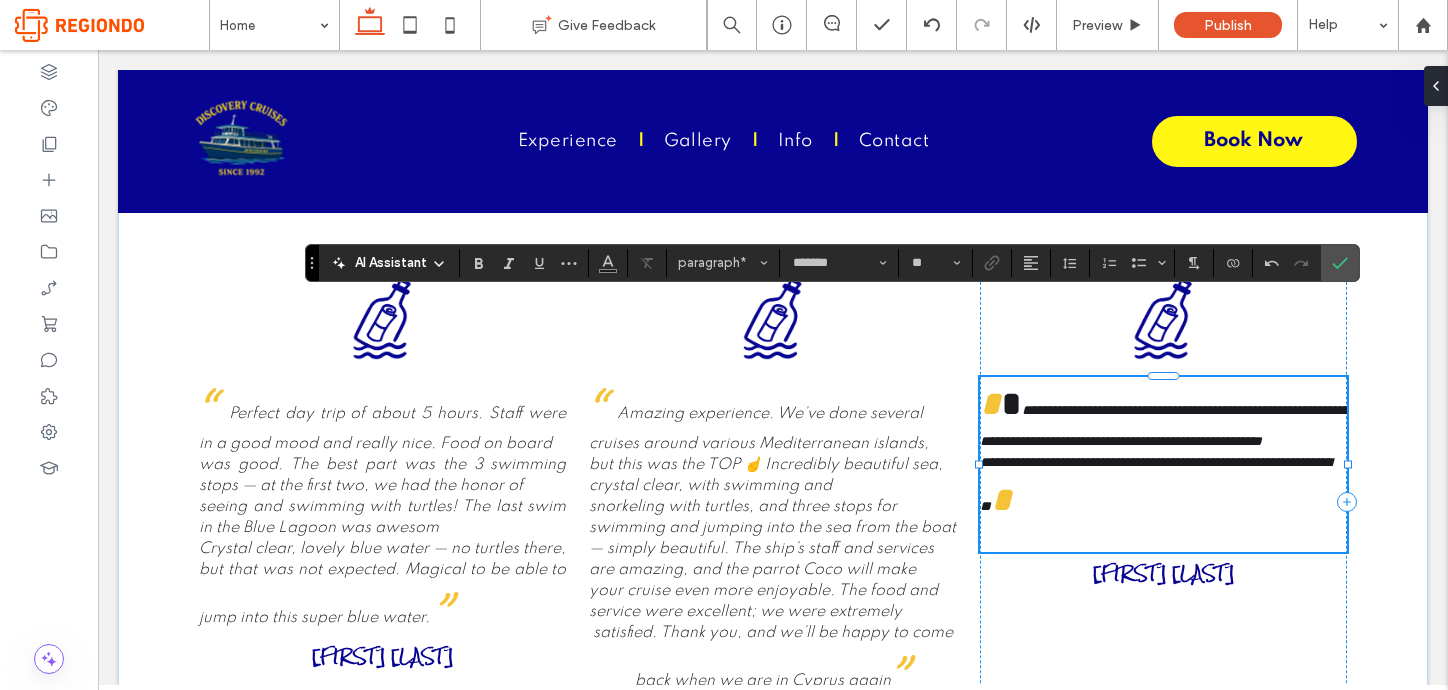 click on "**********" at bounding box center [1164, 425] 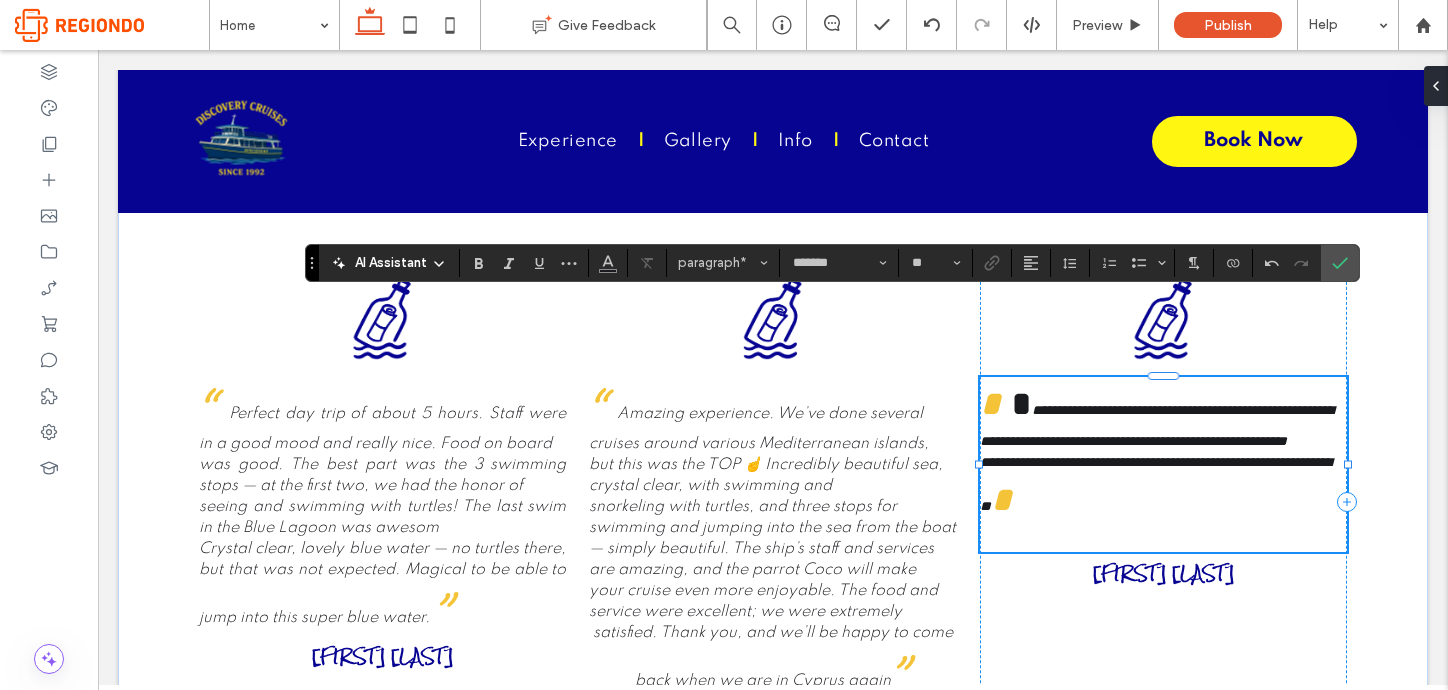 scroll, scrollTop: 0, scrollLeft: 0, axis: both 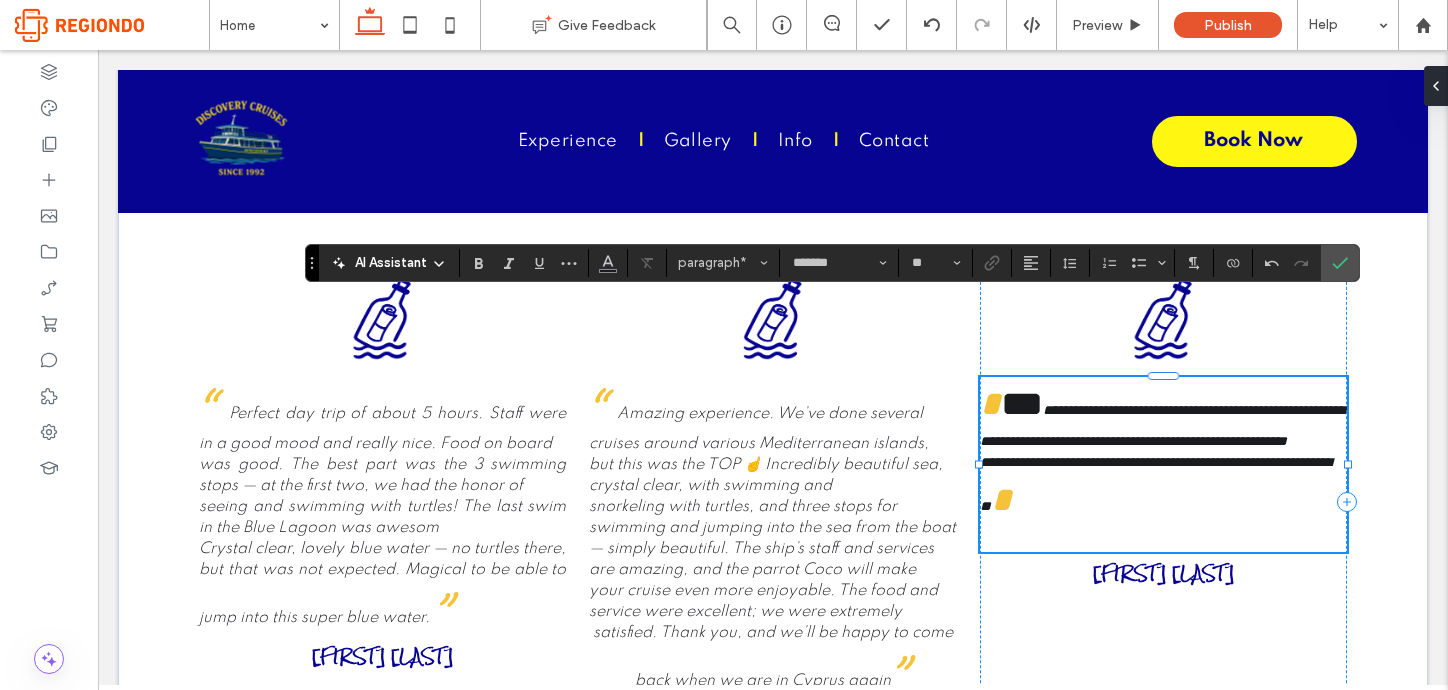click on "**********" at bounding box center (1162, 425) 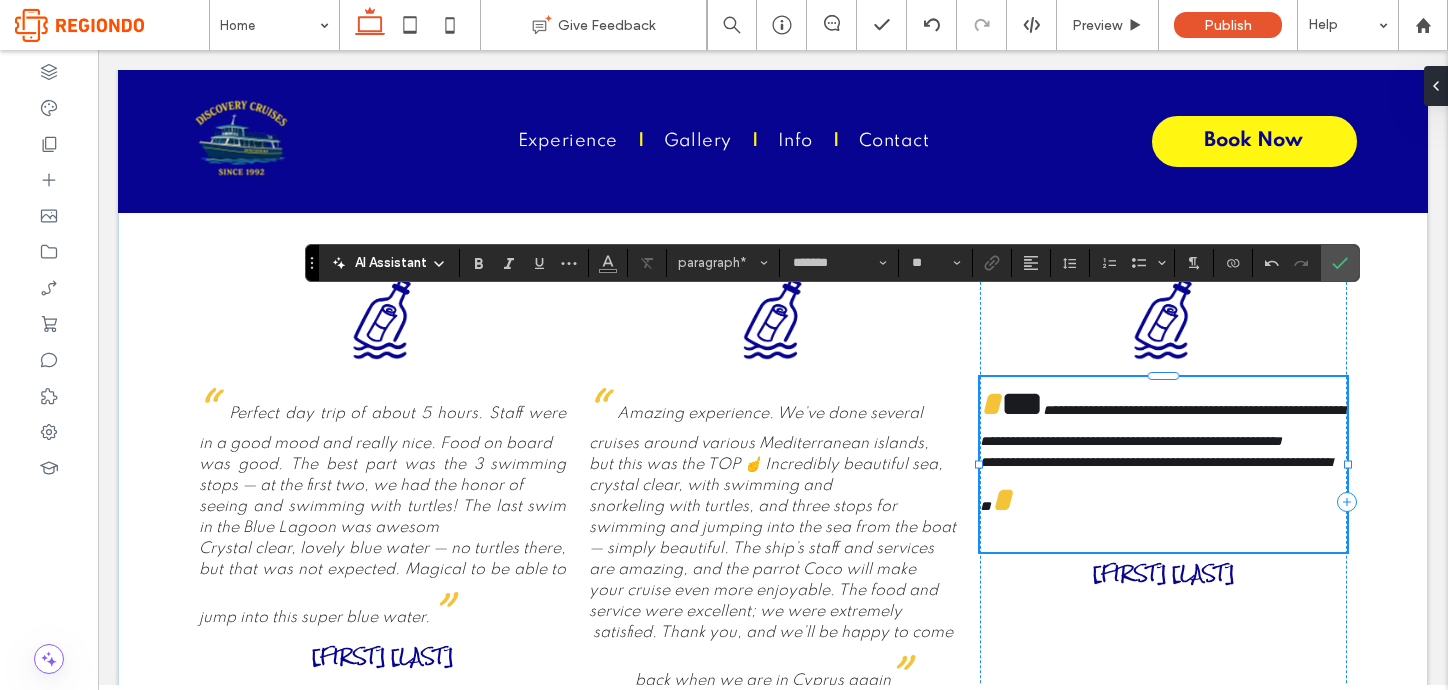 click on "**********" at bounding box center (1162, 425) 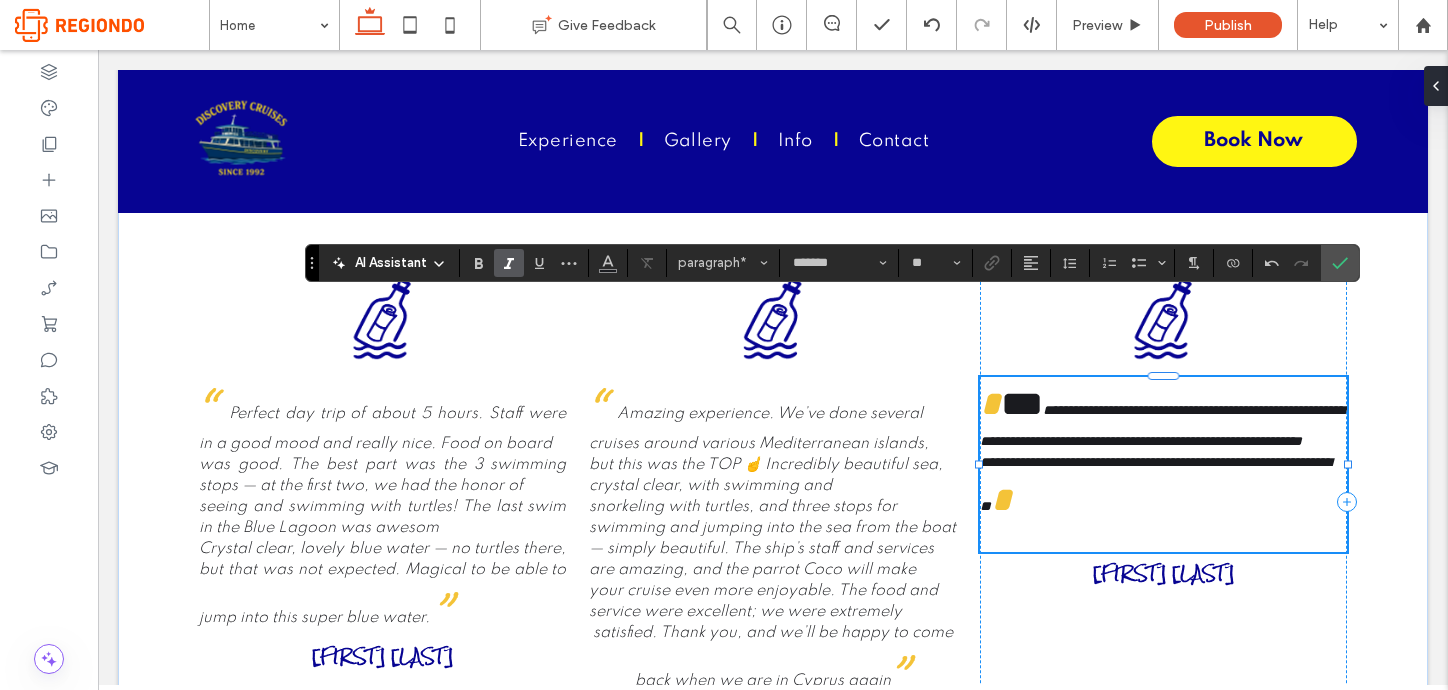 click on "**********" at bounding box center (1162, 425) 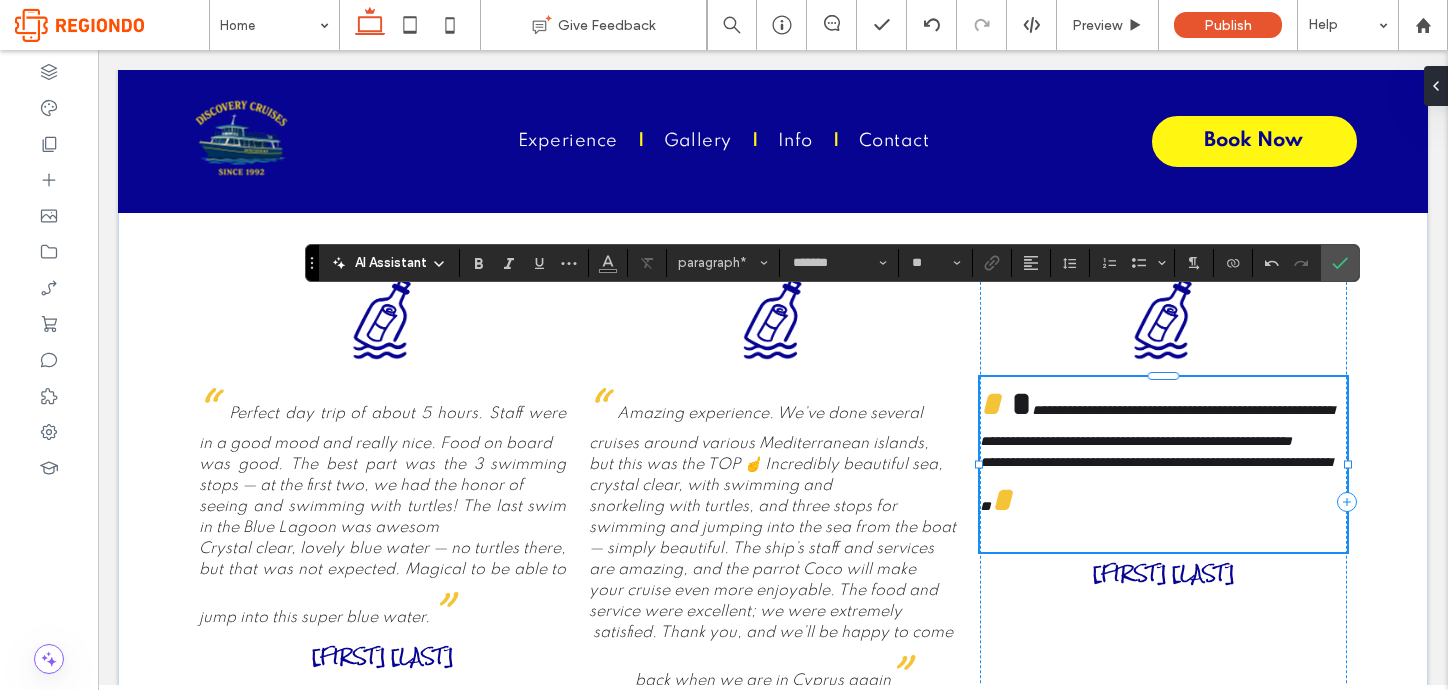 click on "**********" at bounding box center (1156, 425) 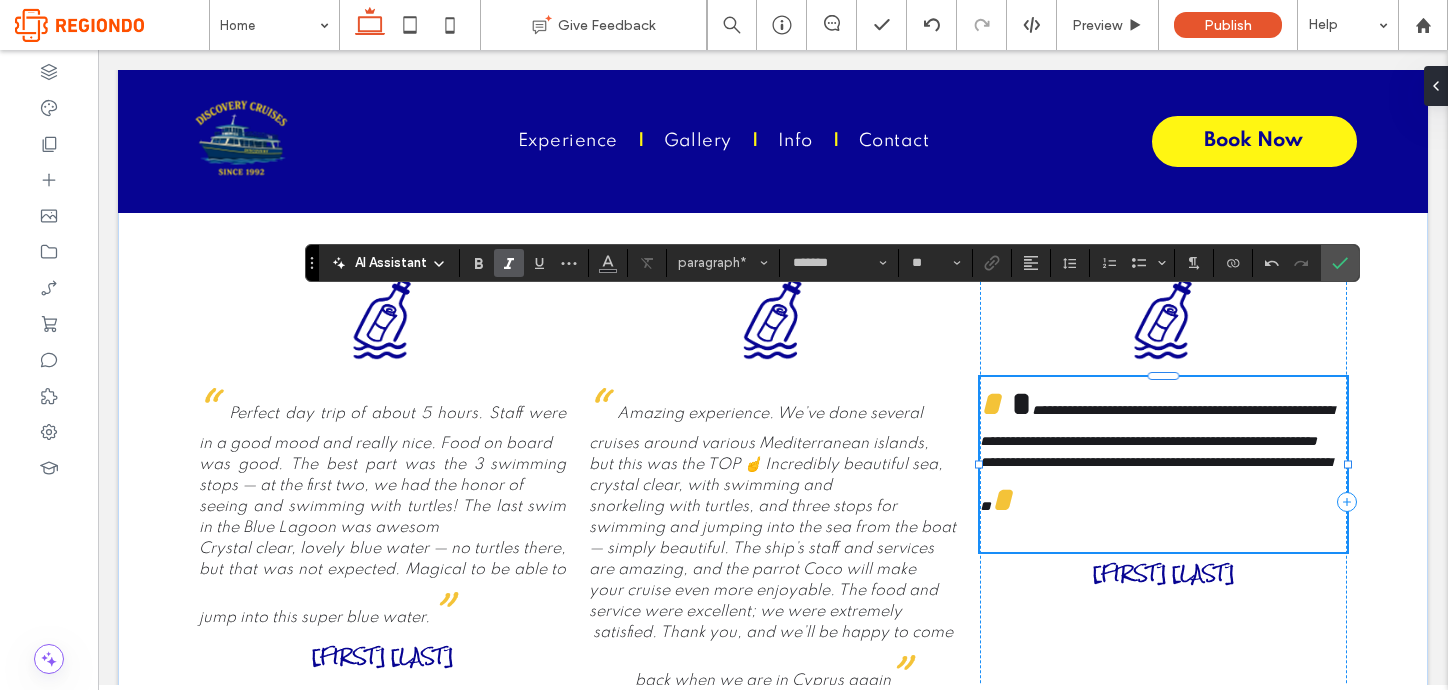 click on "**********" at bounding box center (1156, 425) 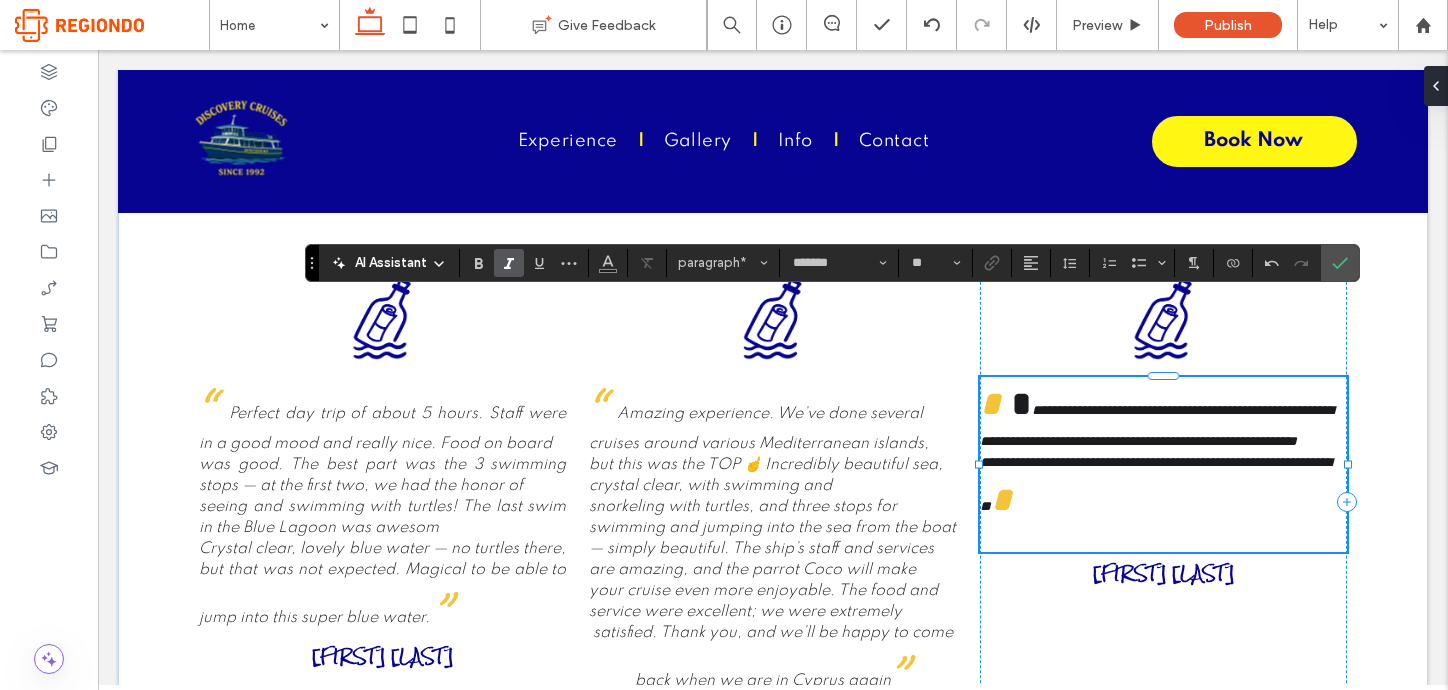 type on "**" 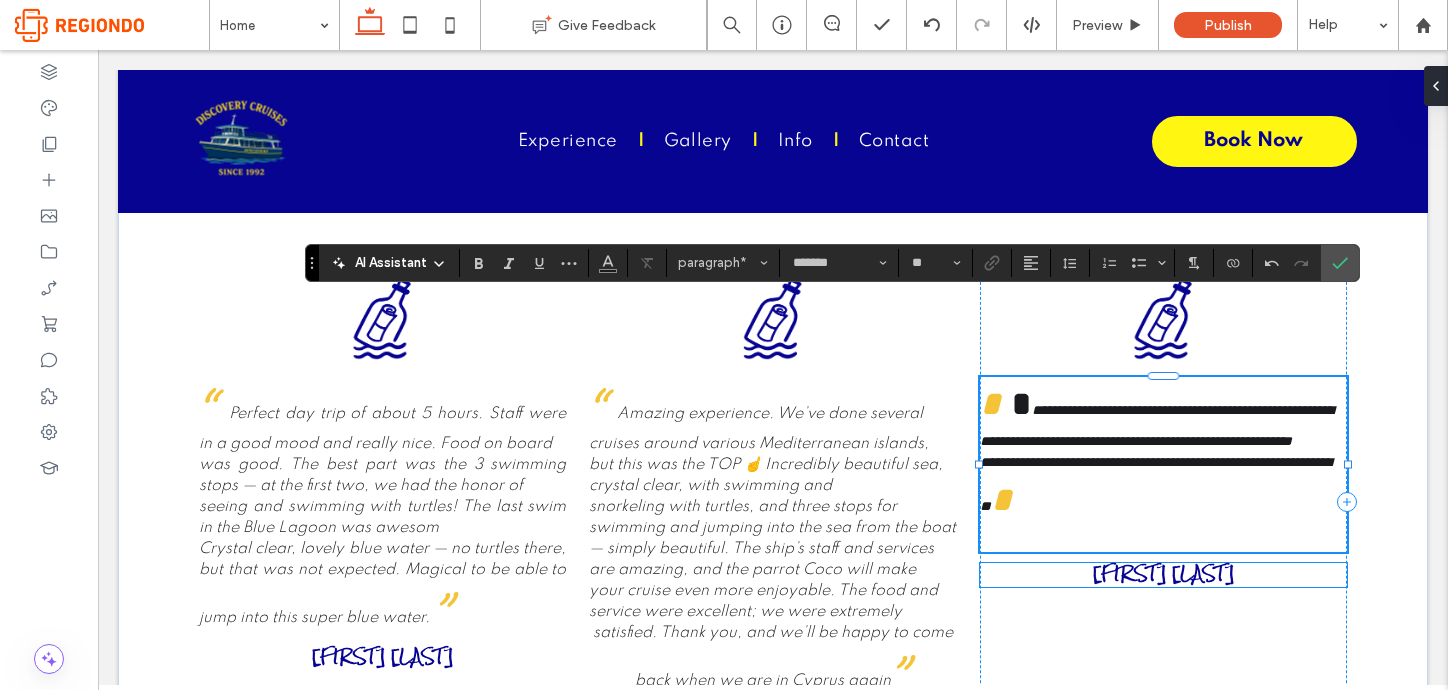 click on "J Podmanický" at bounding box center (1163, 573) 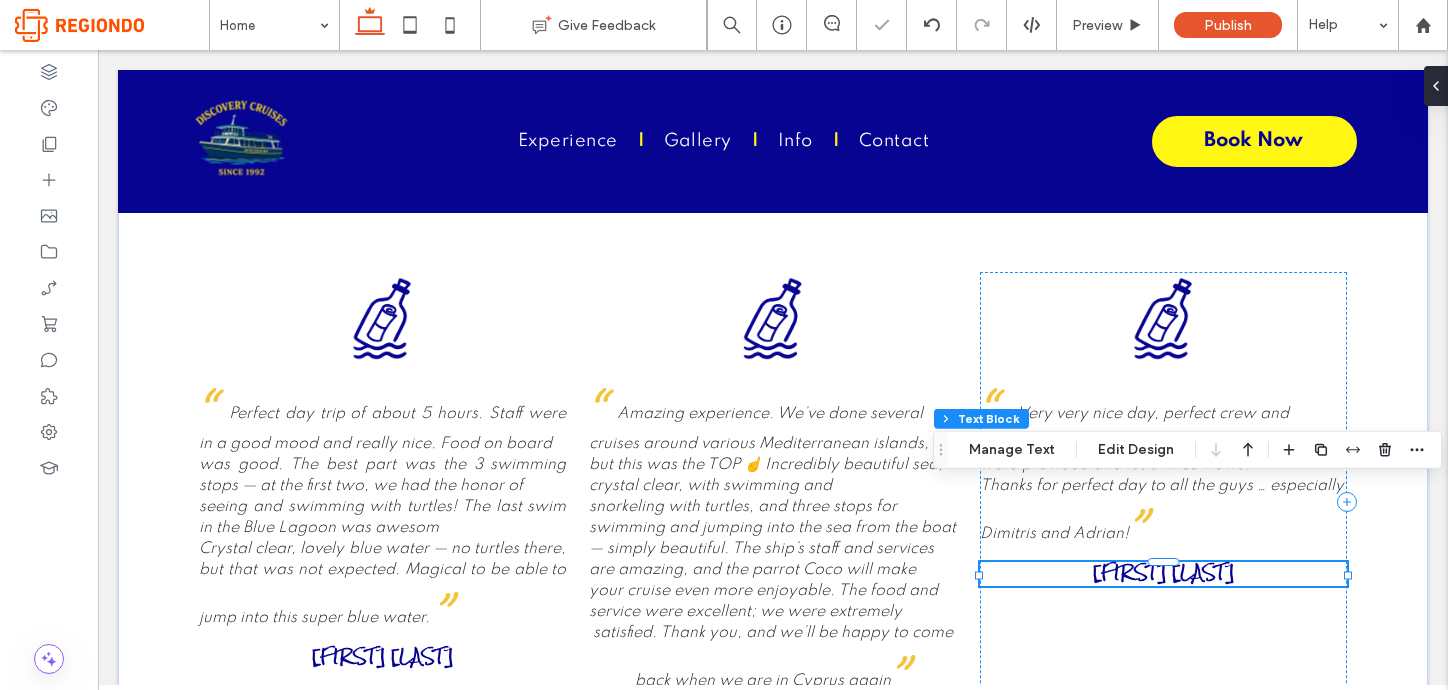 click on "J Podmanický" at bounding box center [1163, 574] 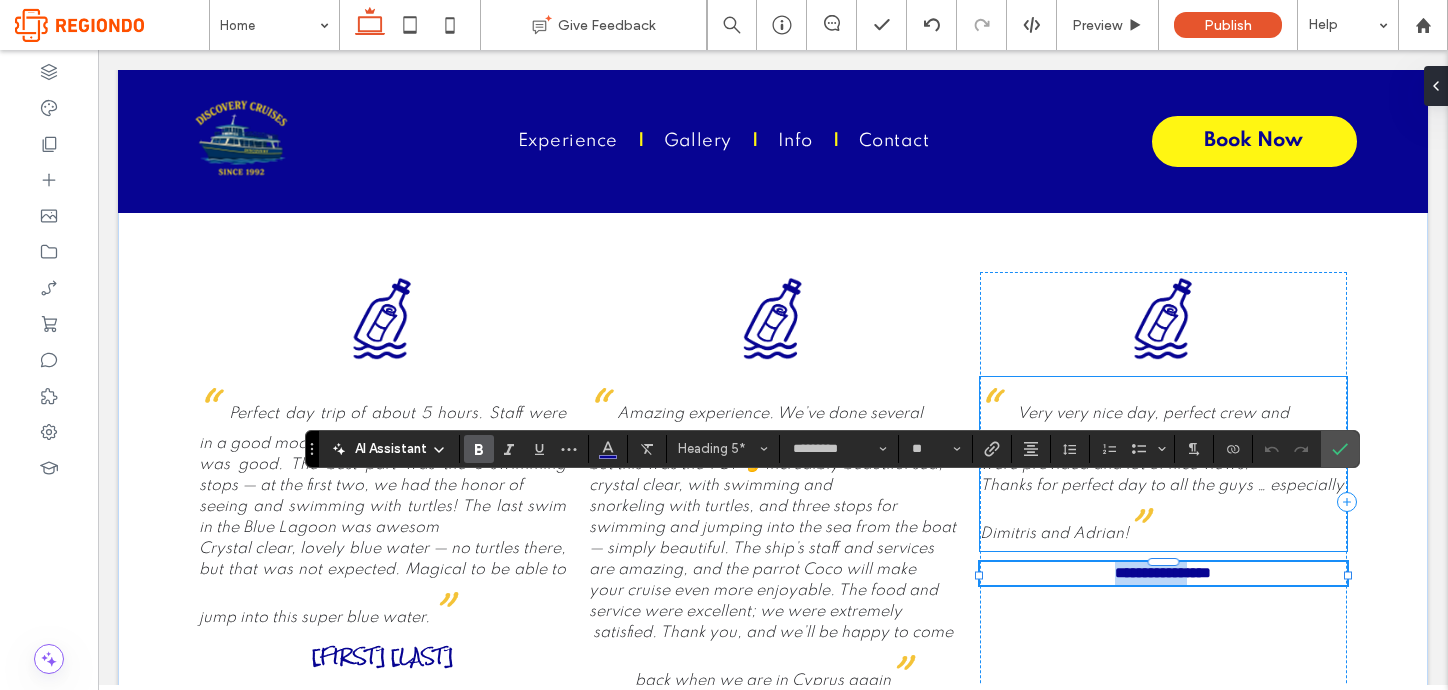 type on "*******" 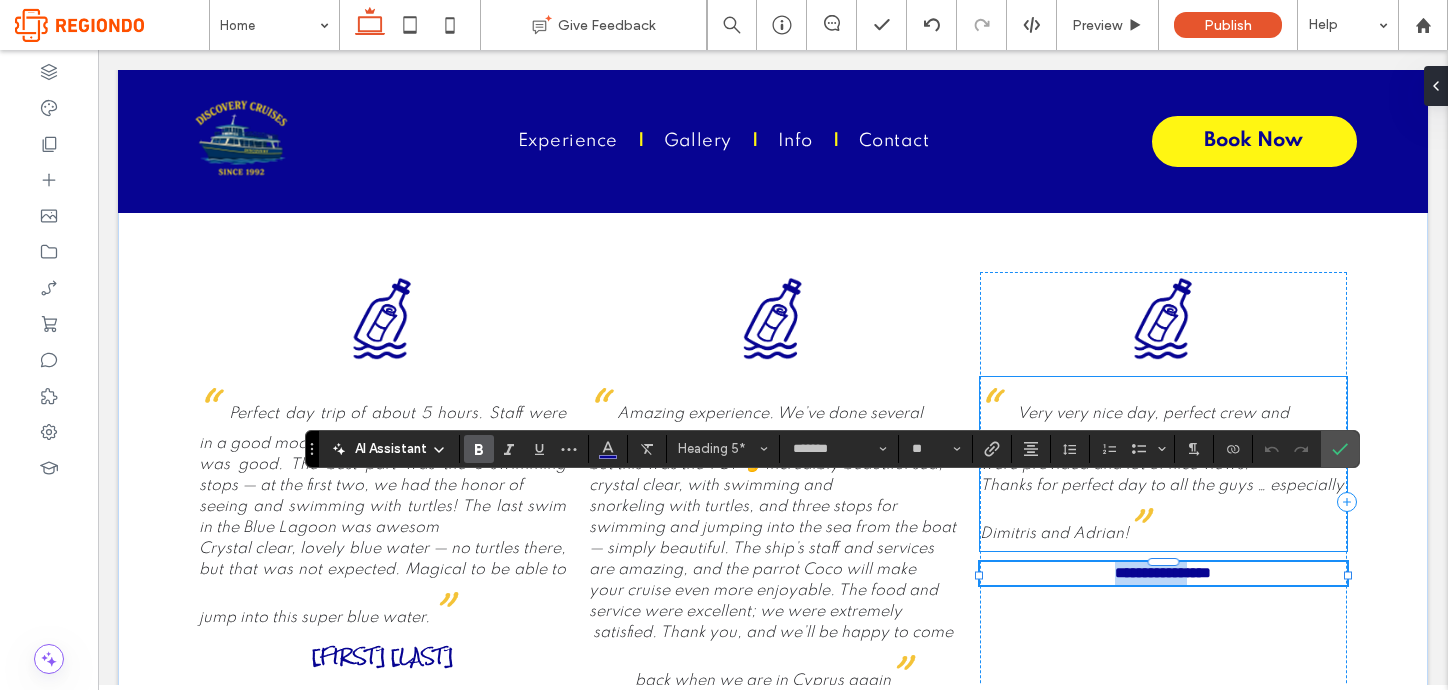 scroll, scrollTop: 0, scrollLeft: 0, axis: both 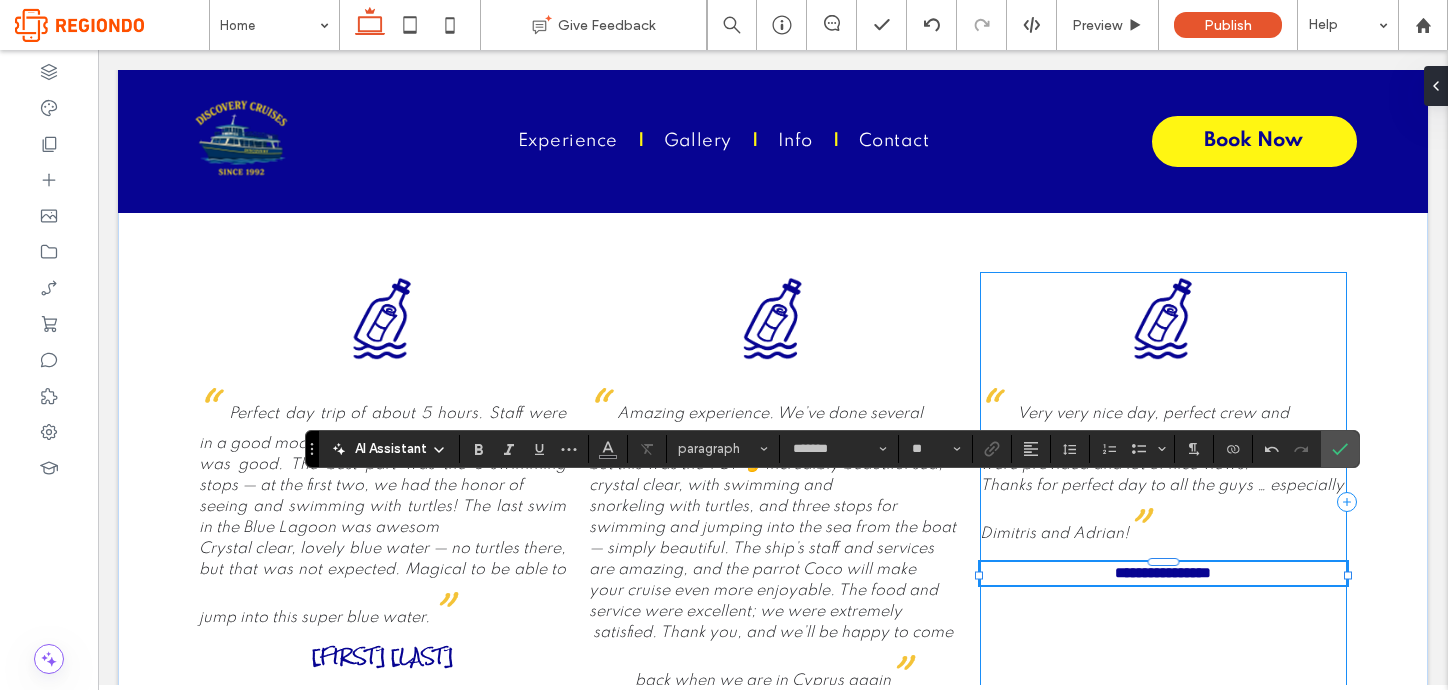 click on "**********" at bounding box center [1163, 502] 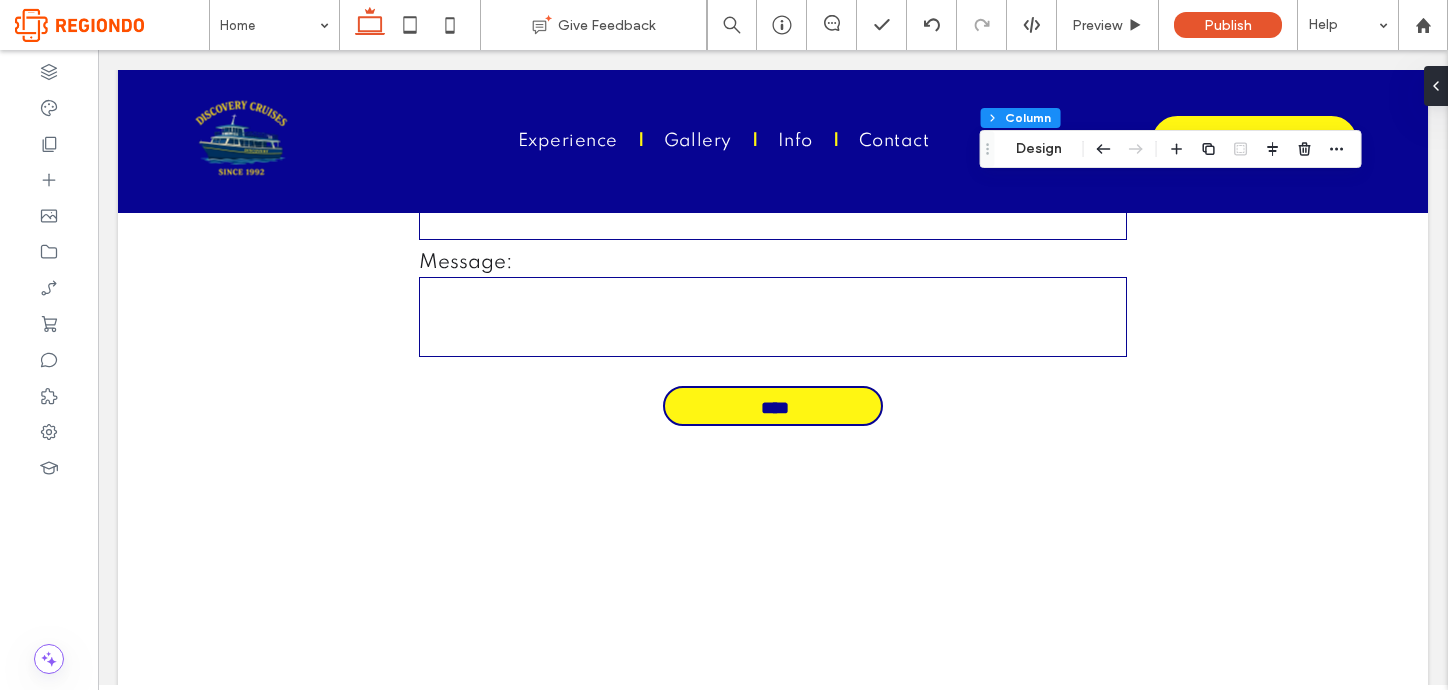 scroll, scrollTop: 5730, scrollLeft: 0, axis: vertical 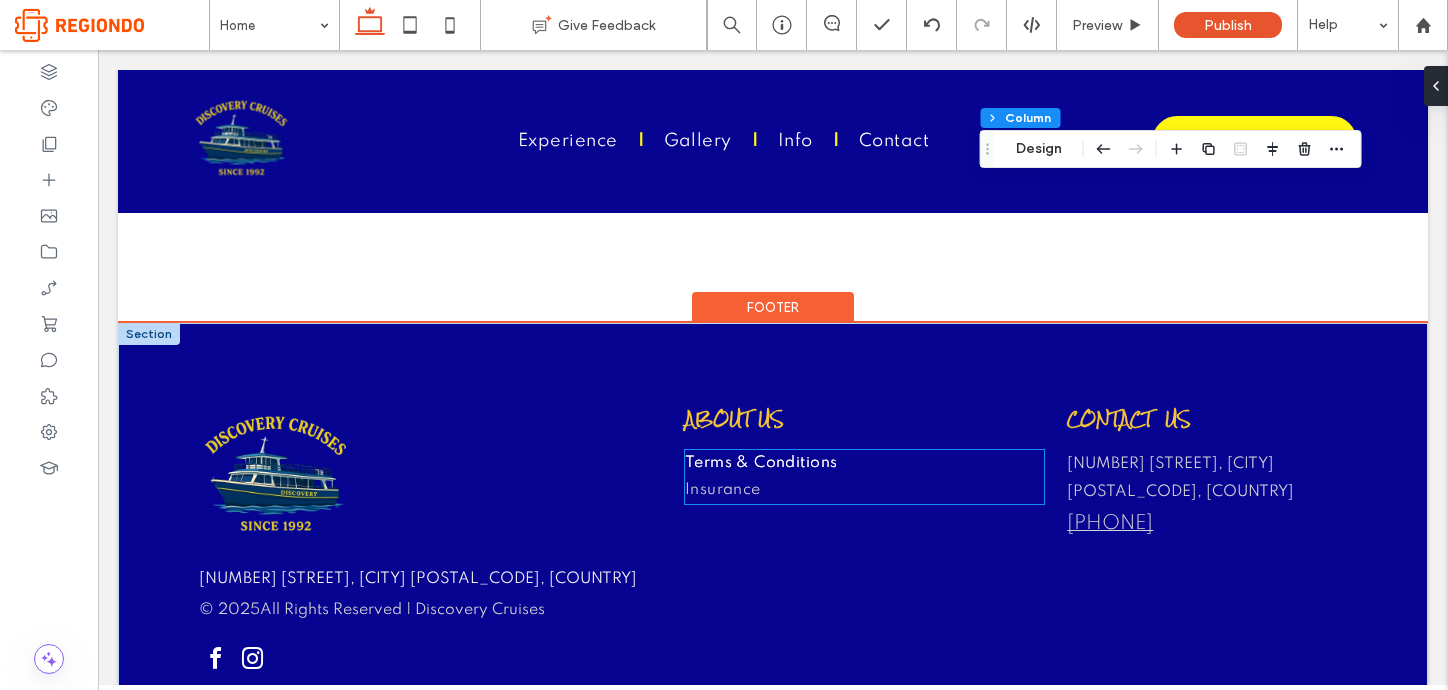 click on "Terms & Conditions" at bounding box center (761, 463) 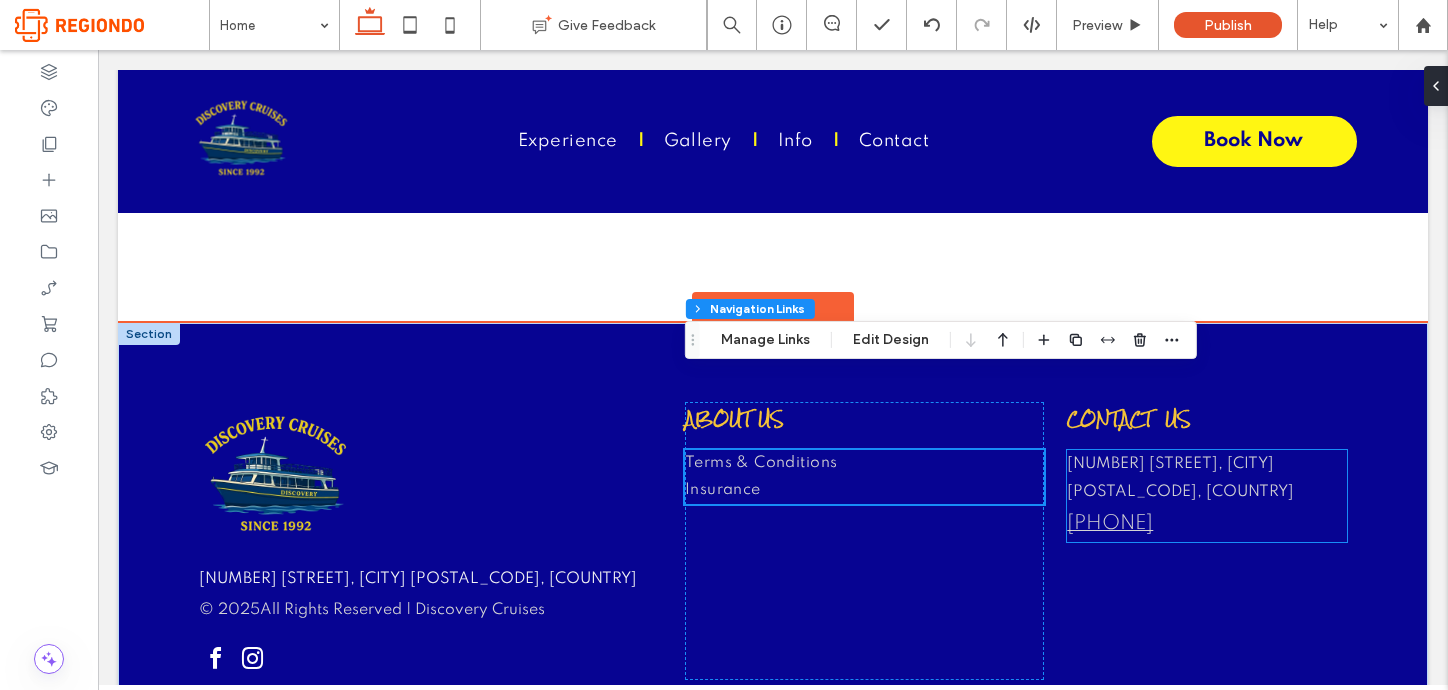 click on "The Harbour, Ayia Napa 5330, Cyprus" at bounding box center (1206, 478) 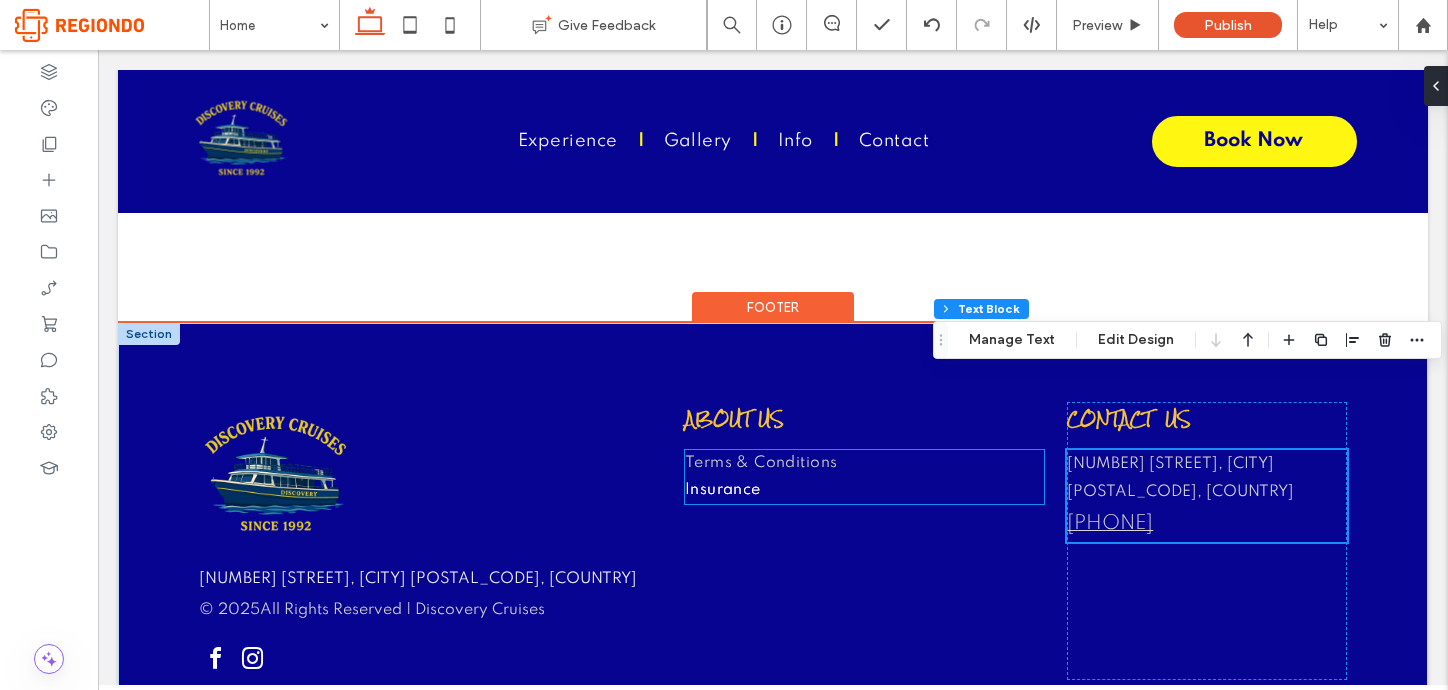 click on "Insurance" at bounding box center [865, 490] 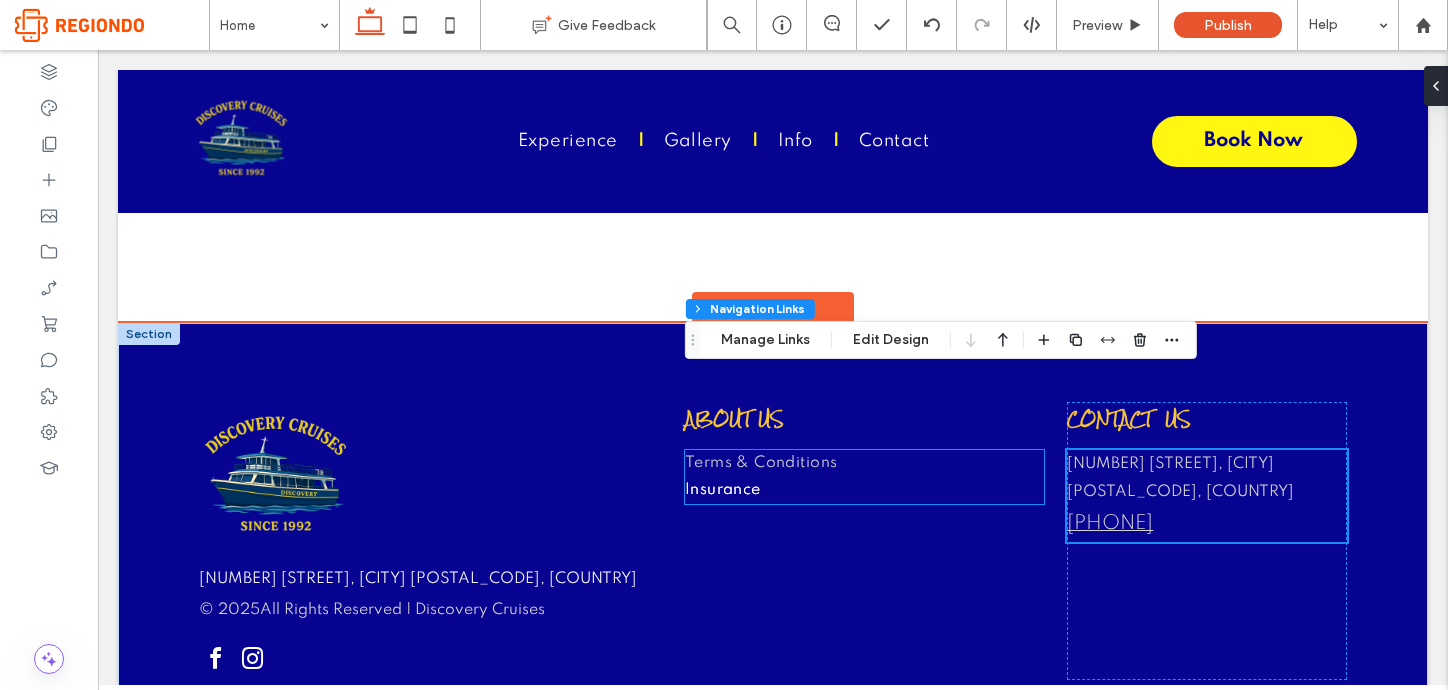 type on "***" 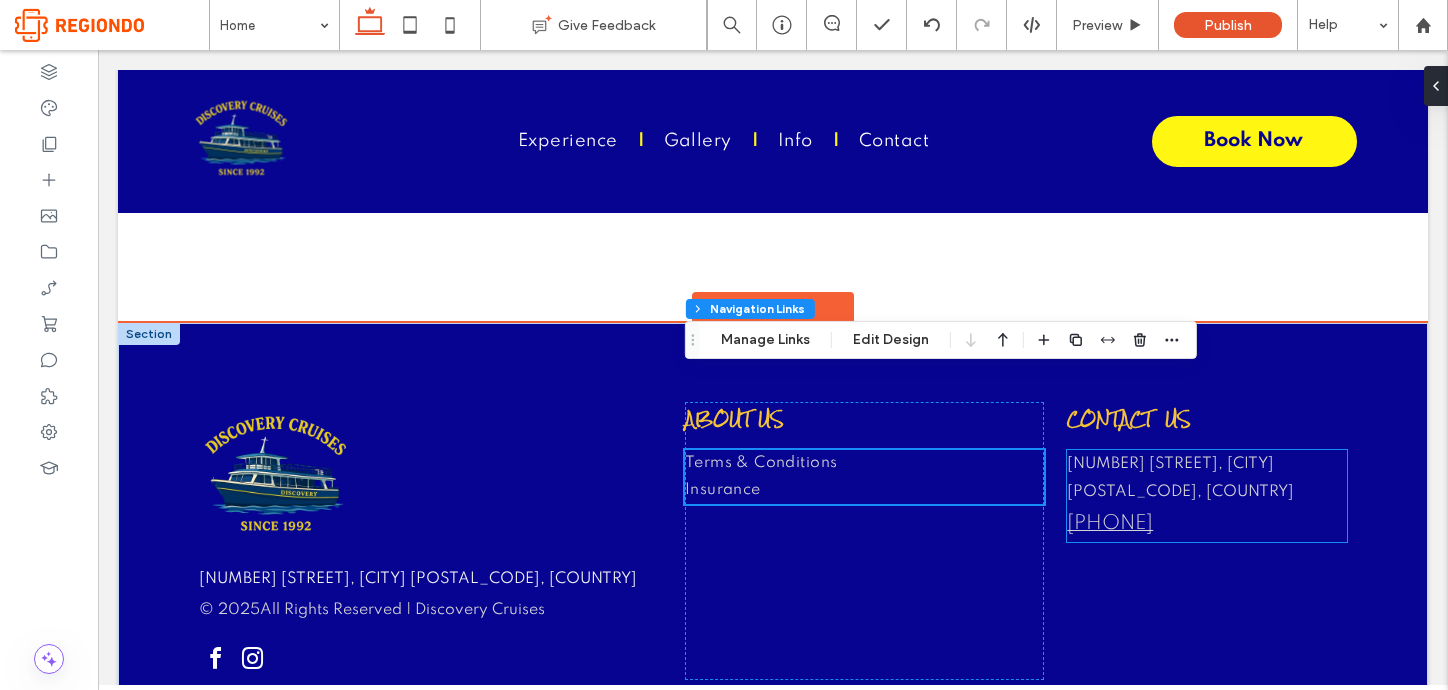 click on "+357 99 880134" at bounding box center [1110, 524] 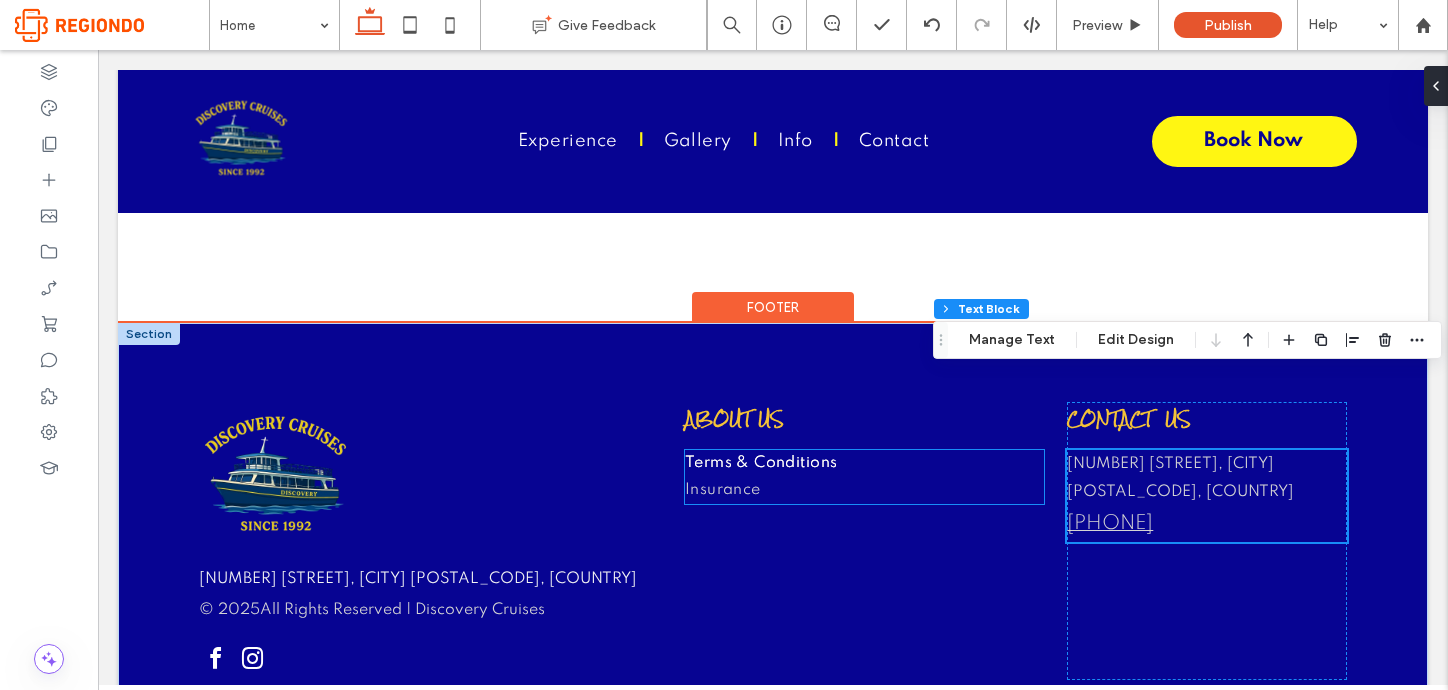 click on "Terms & Conditions" at bounding box center (865, 463) 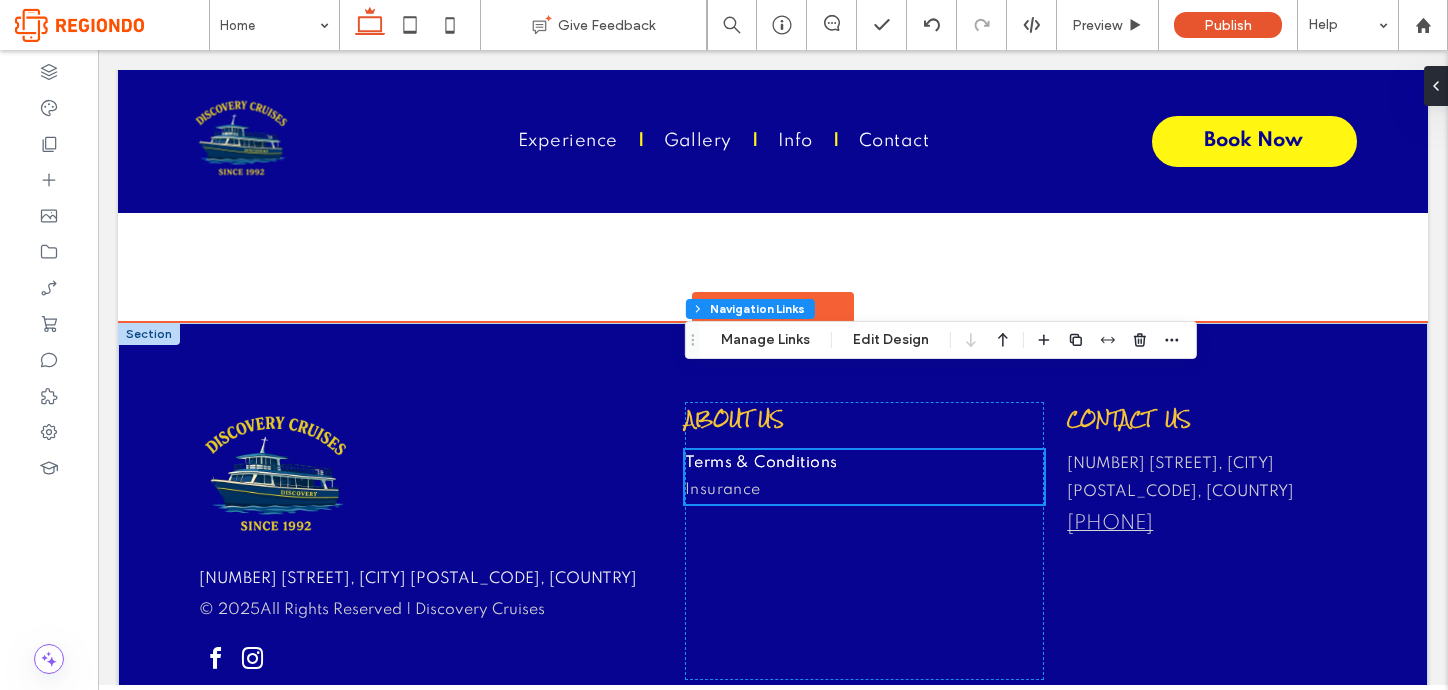 type on "***" 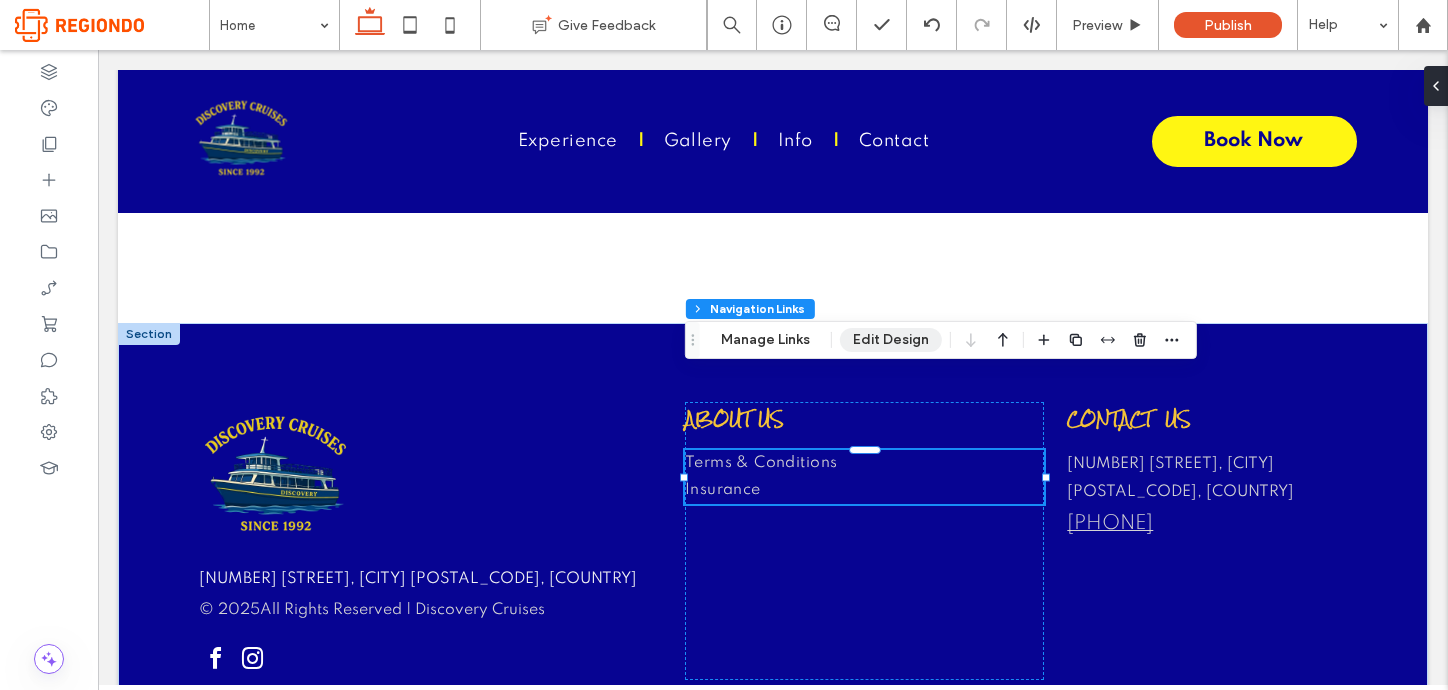 click on "Edit Design" at bounding box center (891, 340) 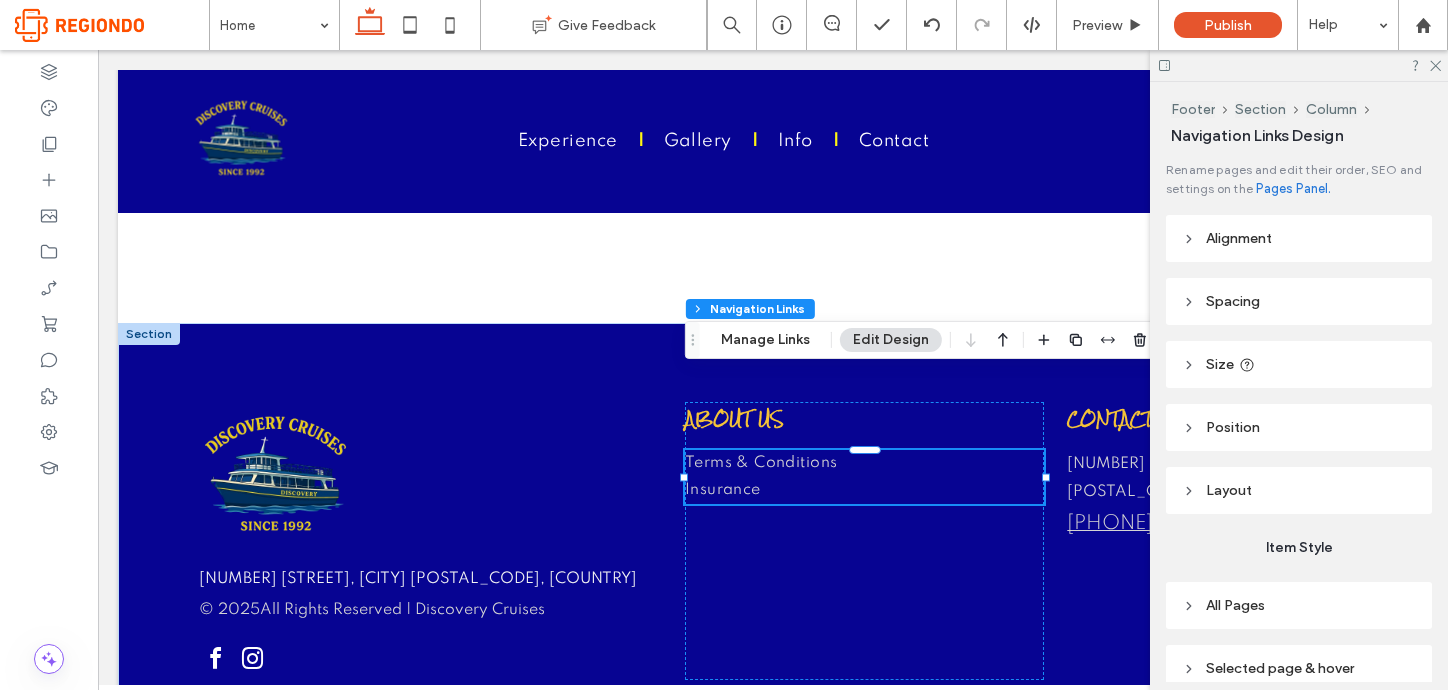 scroll, scrollTop: 63, scrollLeft: 0, axis: vertical 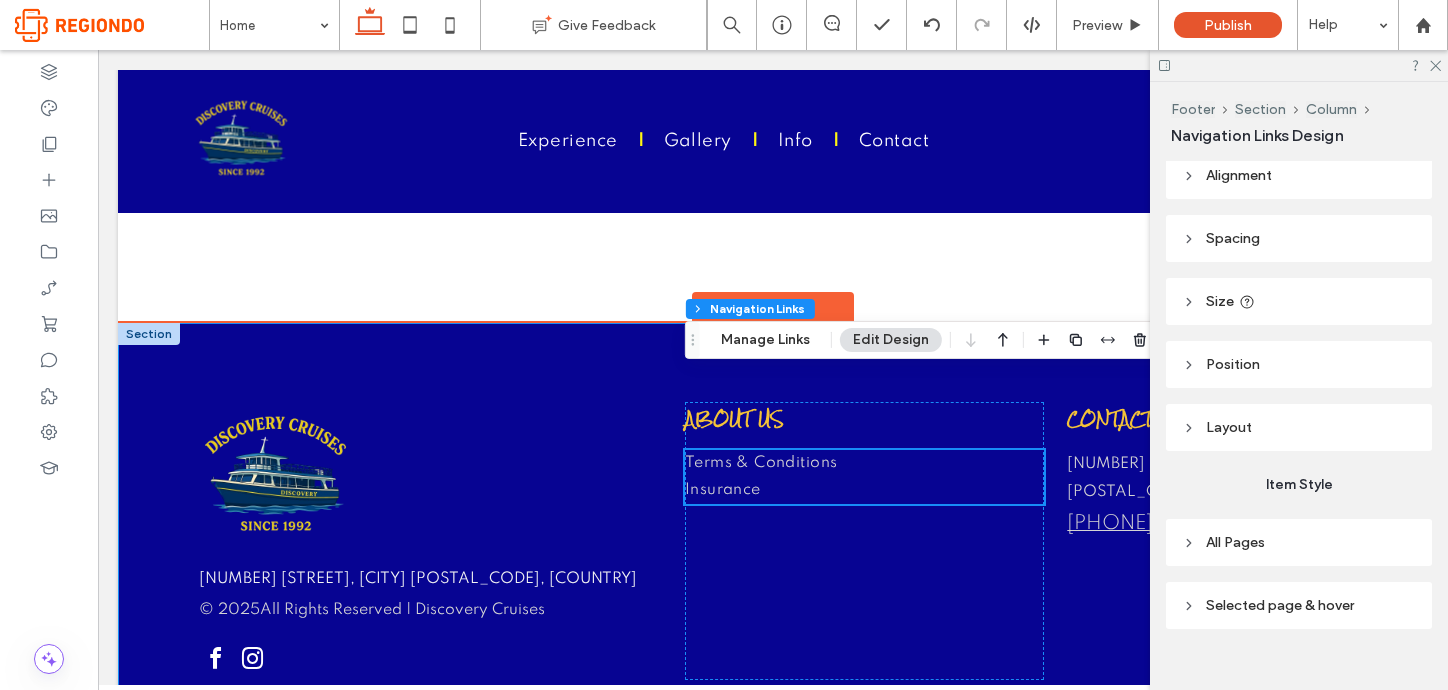 click on "© 2025
All Rights Reserved | Discovery Cruises
The Harbour, Ayia Napa 5330, Cyprus
ABOUT US
Terms & Conditions
Insurance
CONTACT  US
The Harbour, Ayia Napa 5330, Cyprus
+357 99 880134" at bounding box center (773, 540) 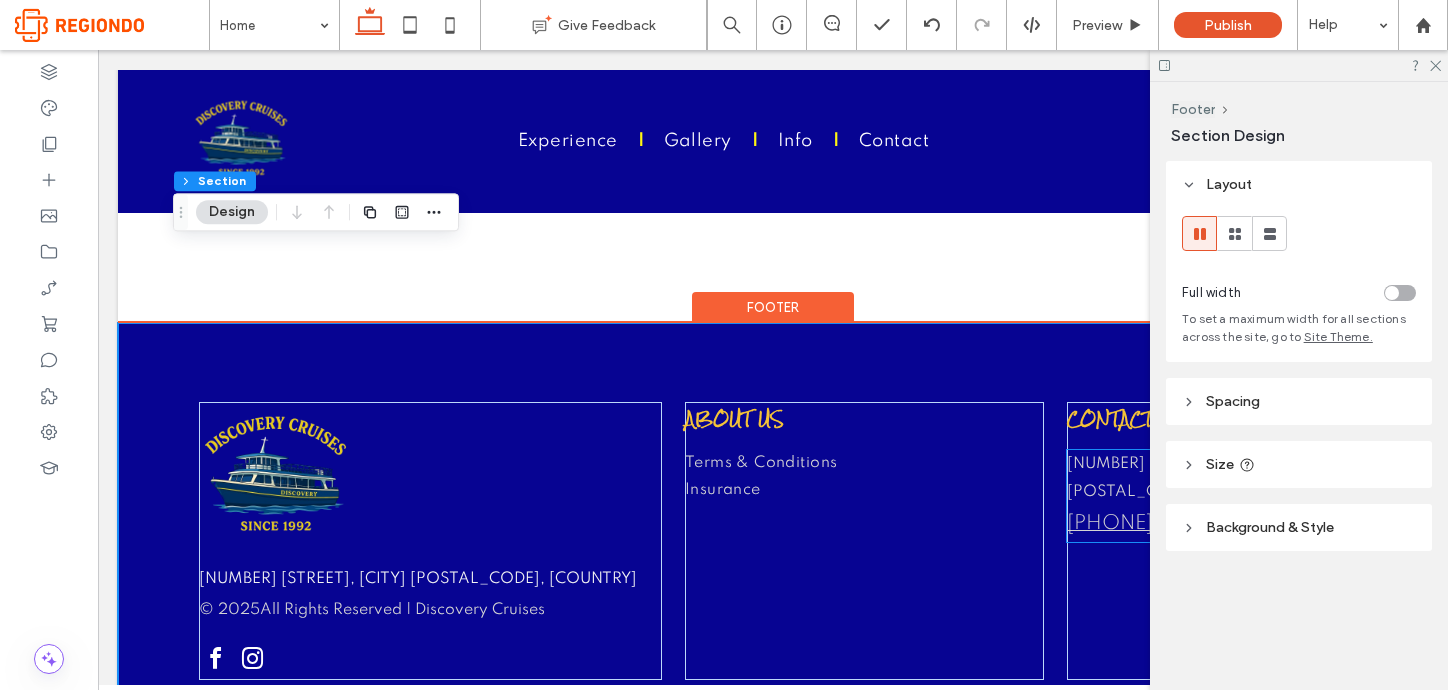 click on "The Harbour, Ayia Napa 5330, Cyprus" at bounding box center [1206, 478] 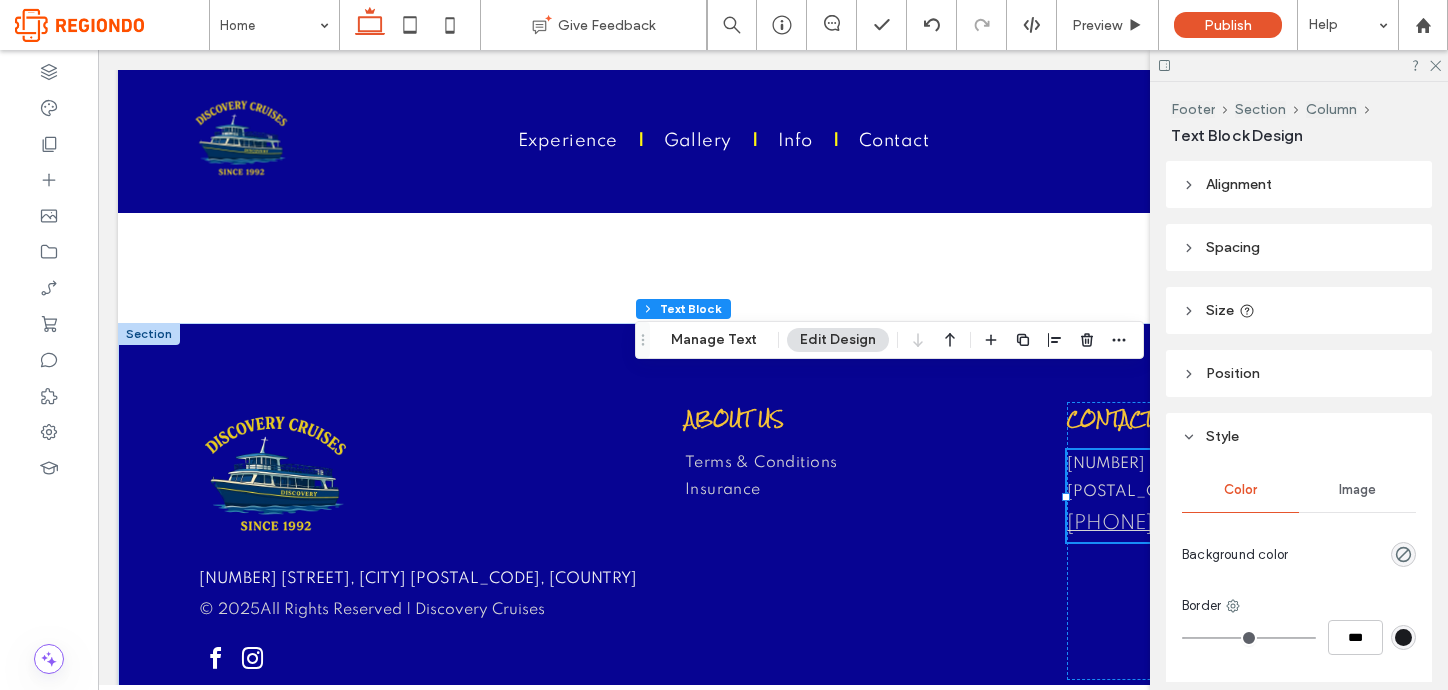 click on "Edit Design" at bounding box center (838, 340) 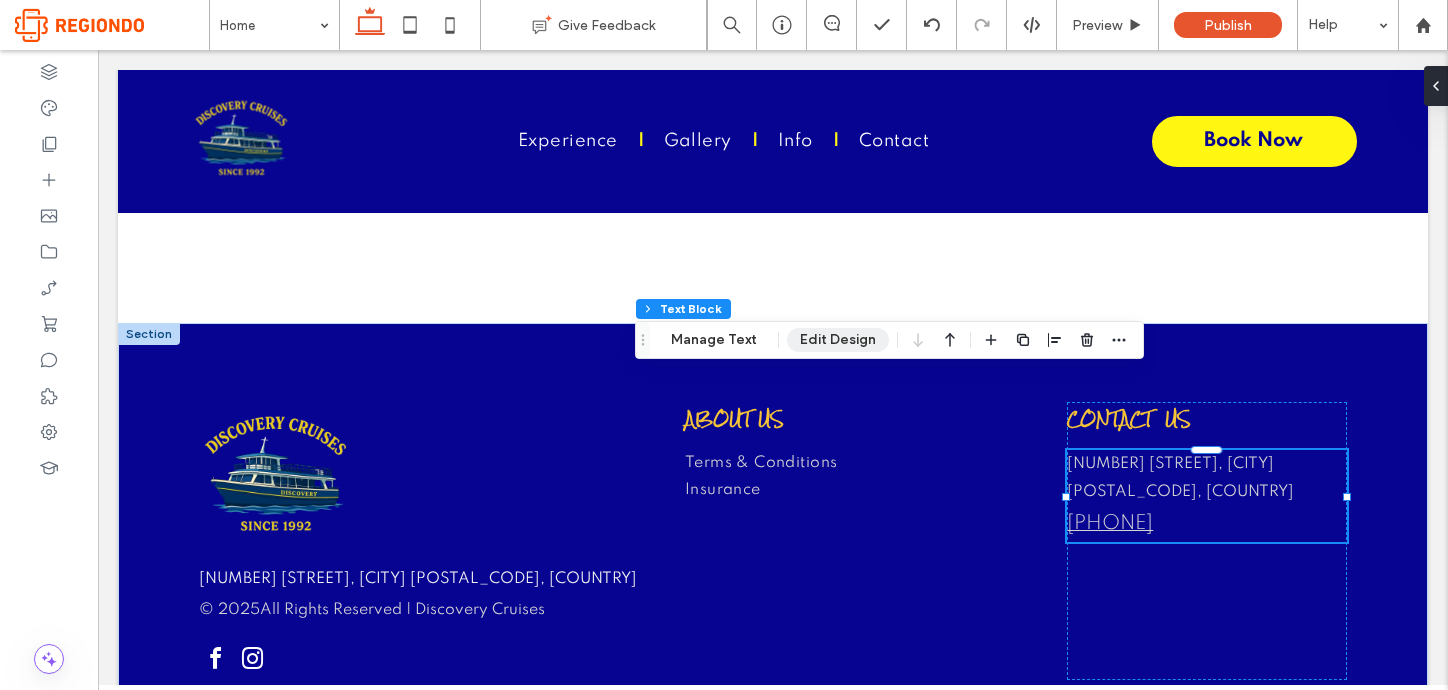 click on "Edit Design" at bounding box center (838, 340) 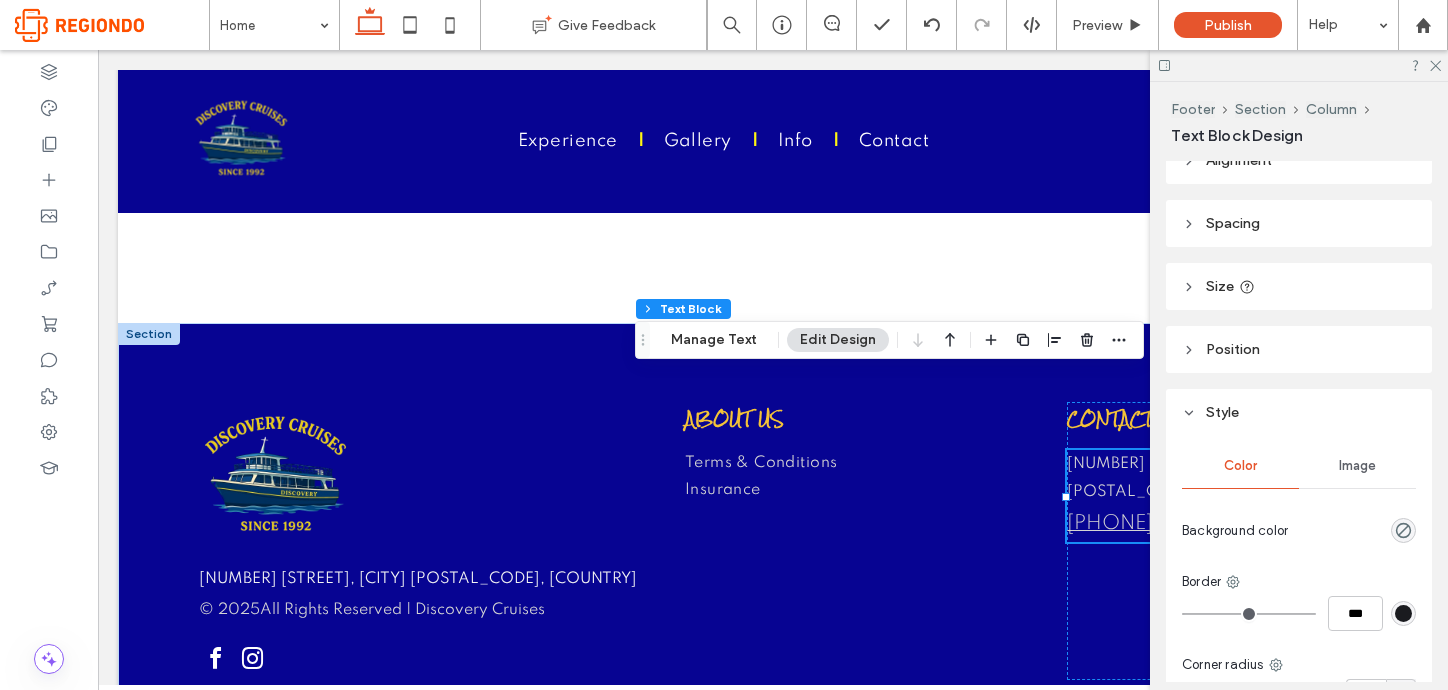 scroll, scrollTop: 0, scrollLeft: 0, axis: both 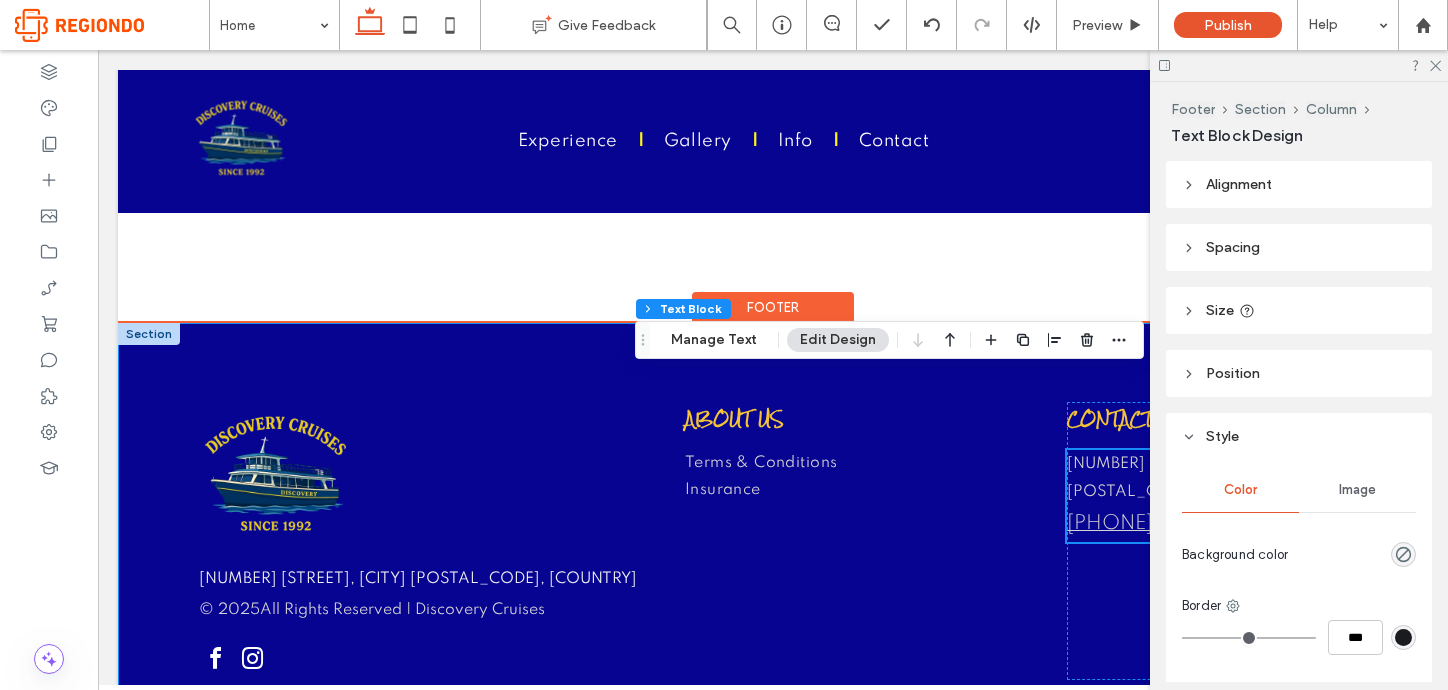 click on "© 2025
All Rights Reserved | Discovery Cruises
The Harbour, Ayia Napa 5330, Cyprus
ABOUT US
Terms & Conditions
Insurance
CONTACT  US
The Harbour, Ayia Napa 5330, Cyprus
+357 99 880134" at bounding box center [773, 540] 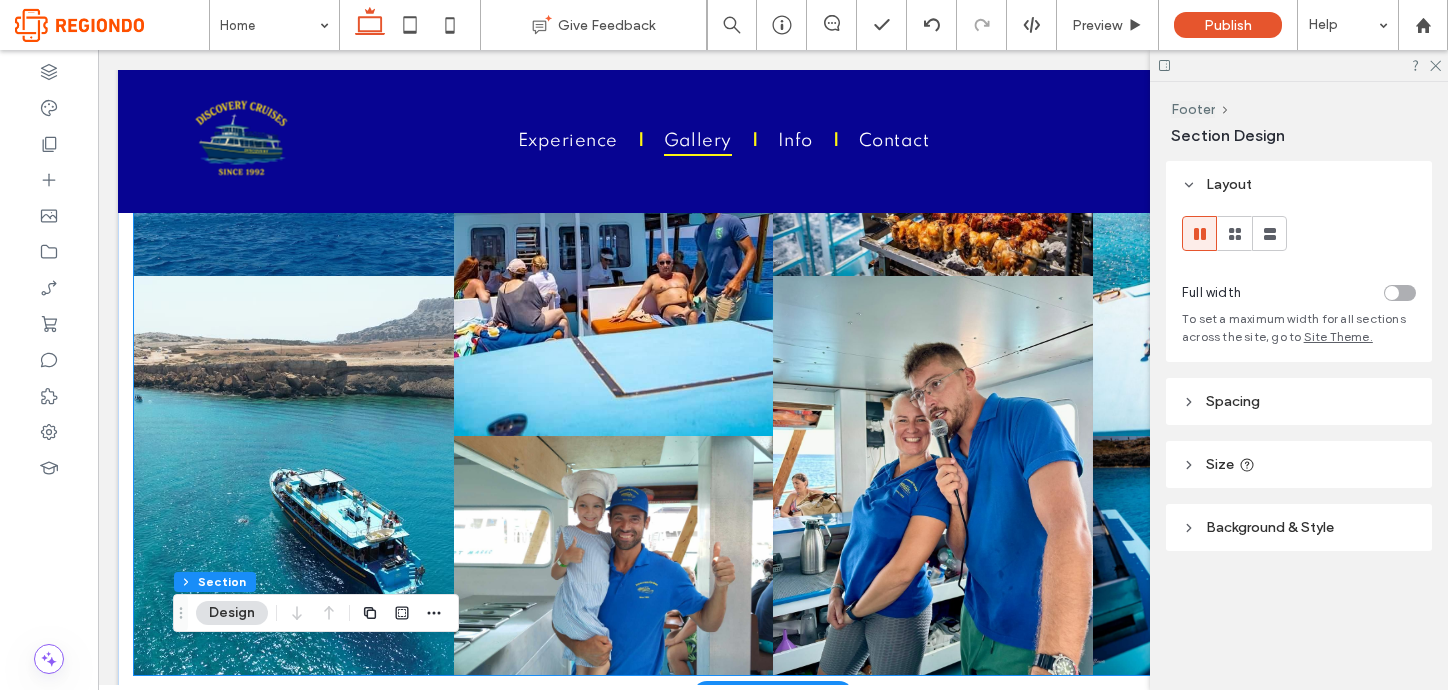 scroll, scrollTop: 2167, scrollLeft: 0, axis: vertical 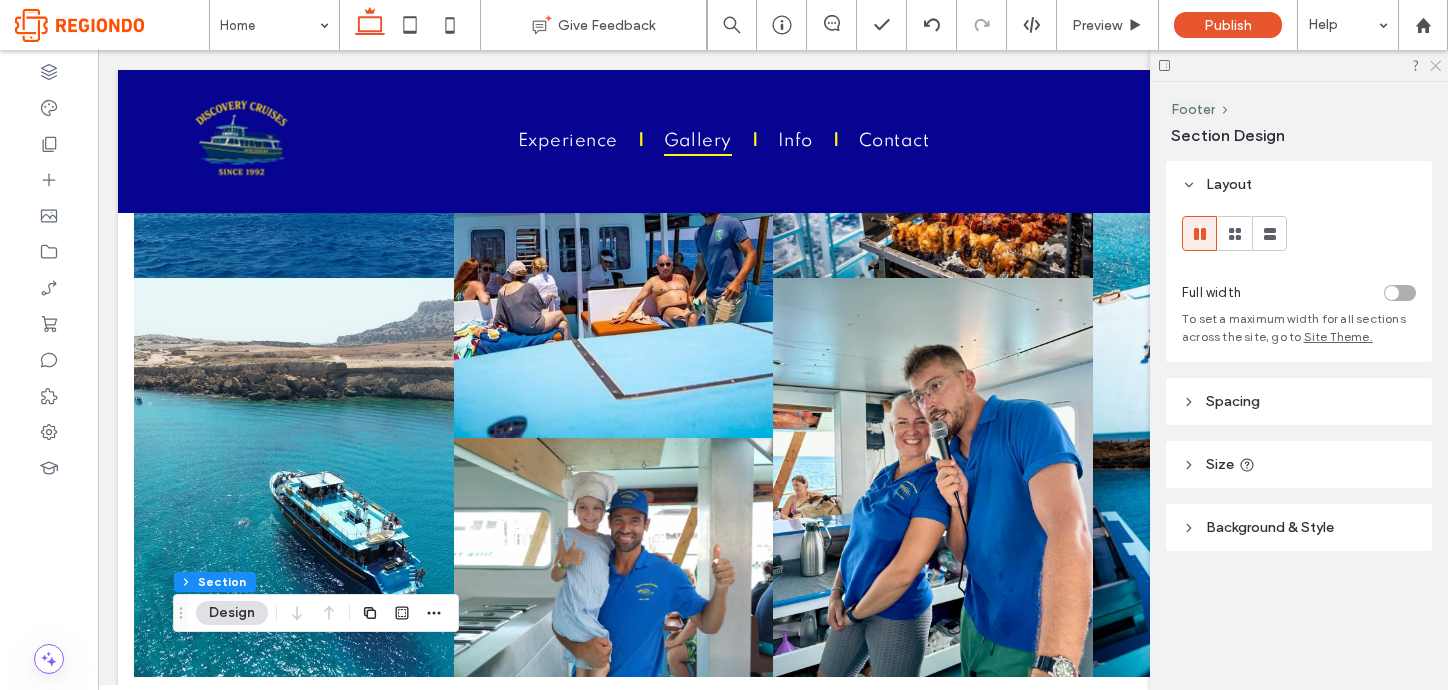 click 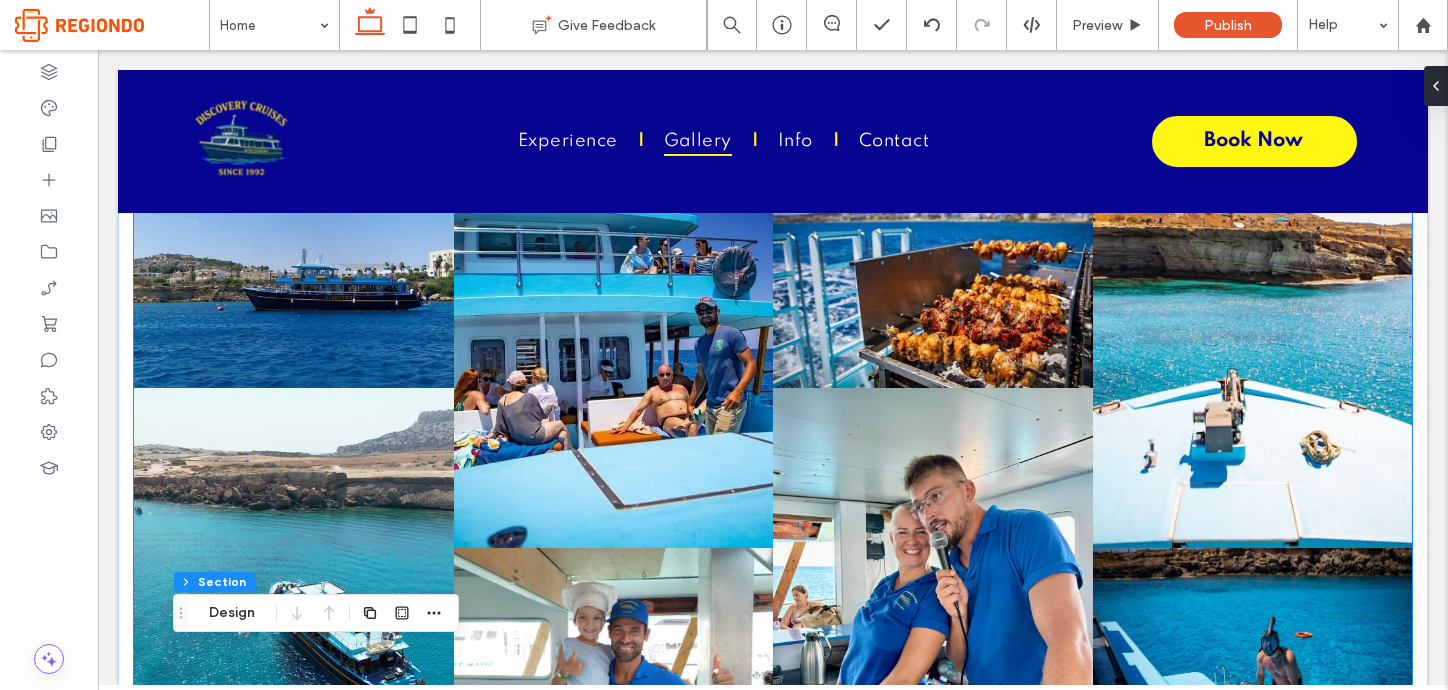 scroll, scrollTop: 2054, scrollLeft: 0, axis: vertical 